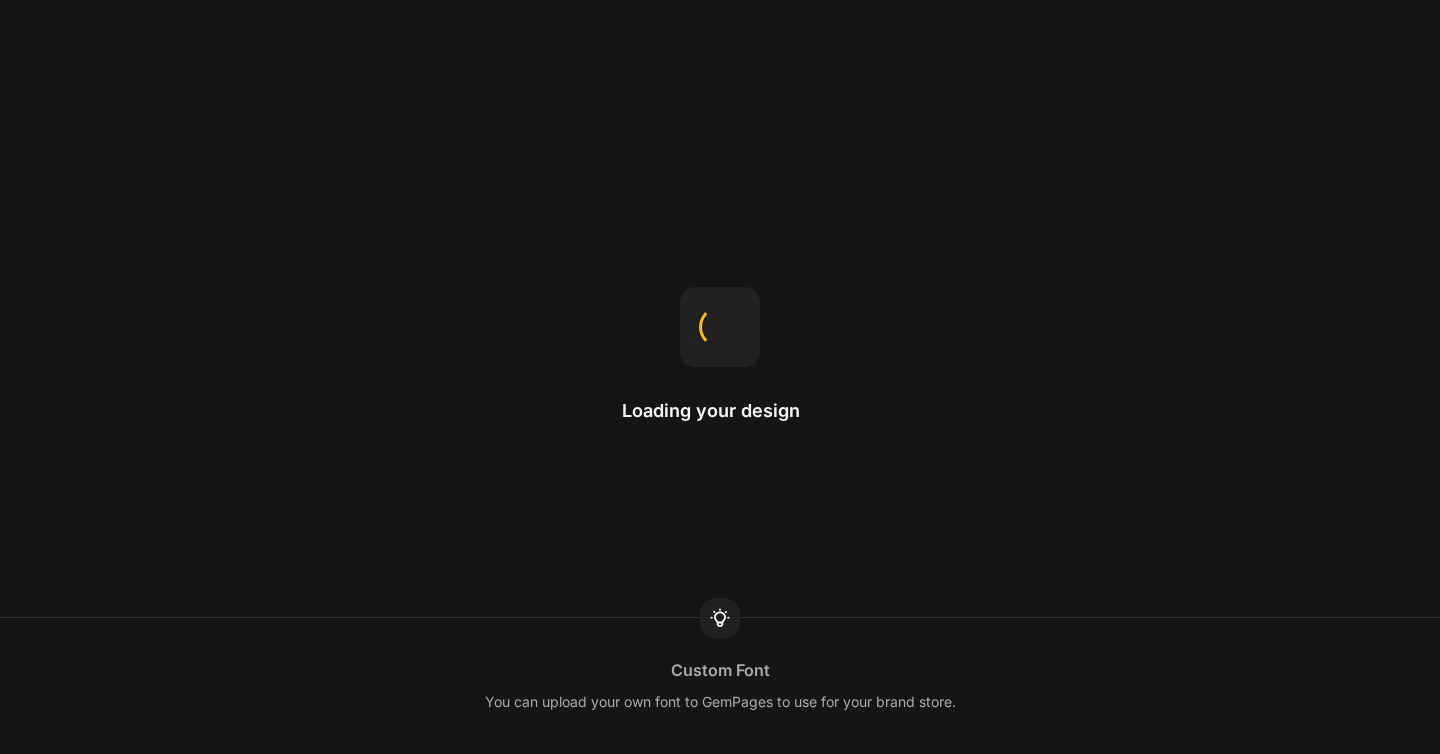 scroll, scrollTop: 0, scrollLeft: 0, axis: both 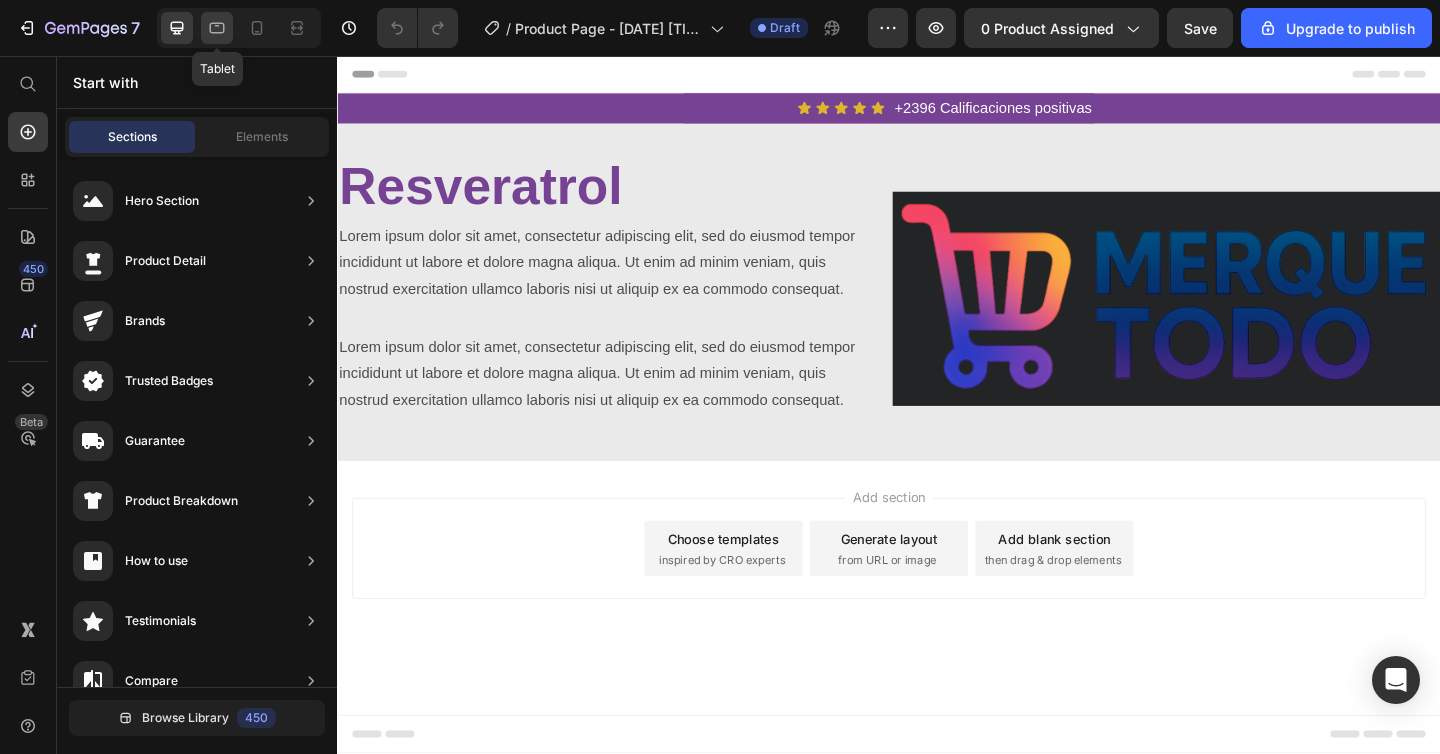 click 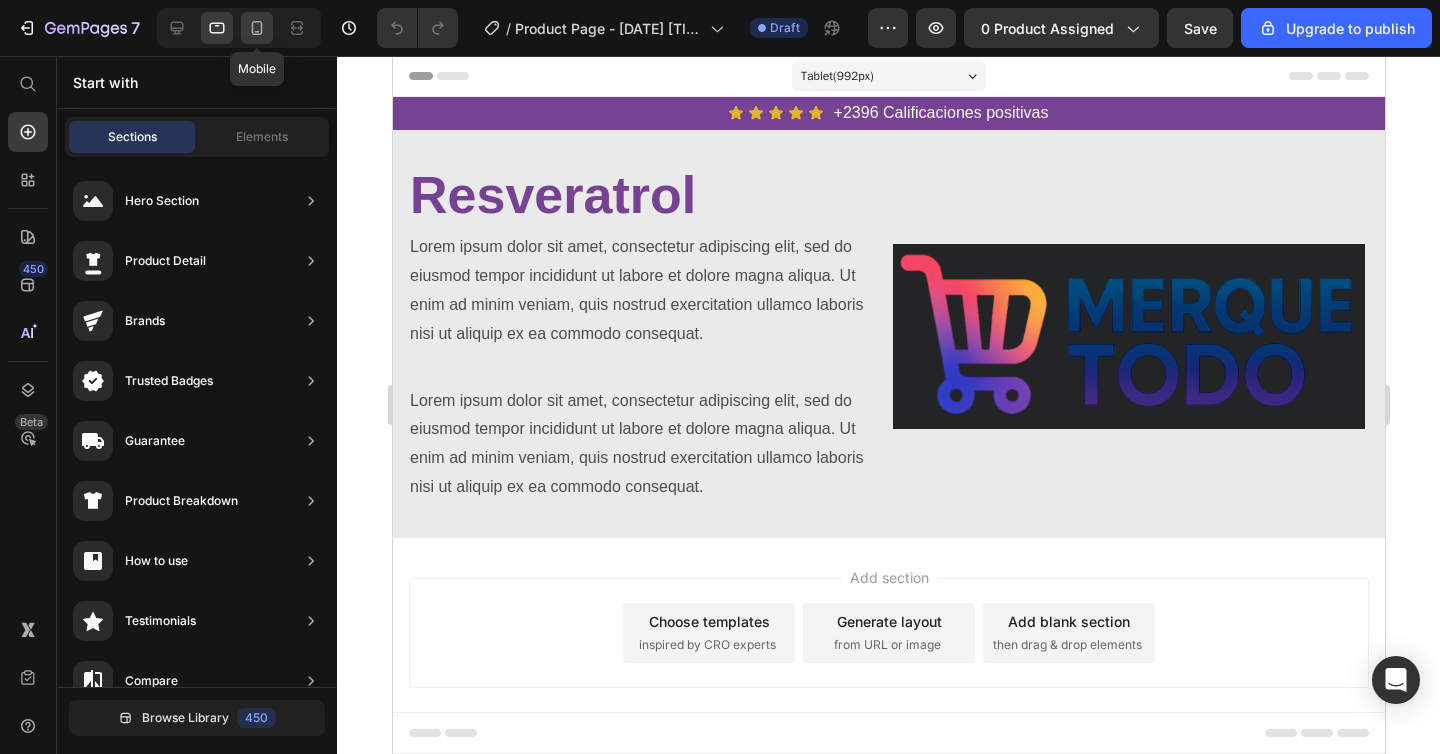 click 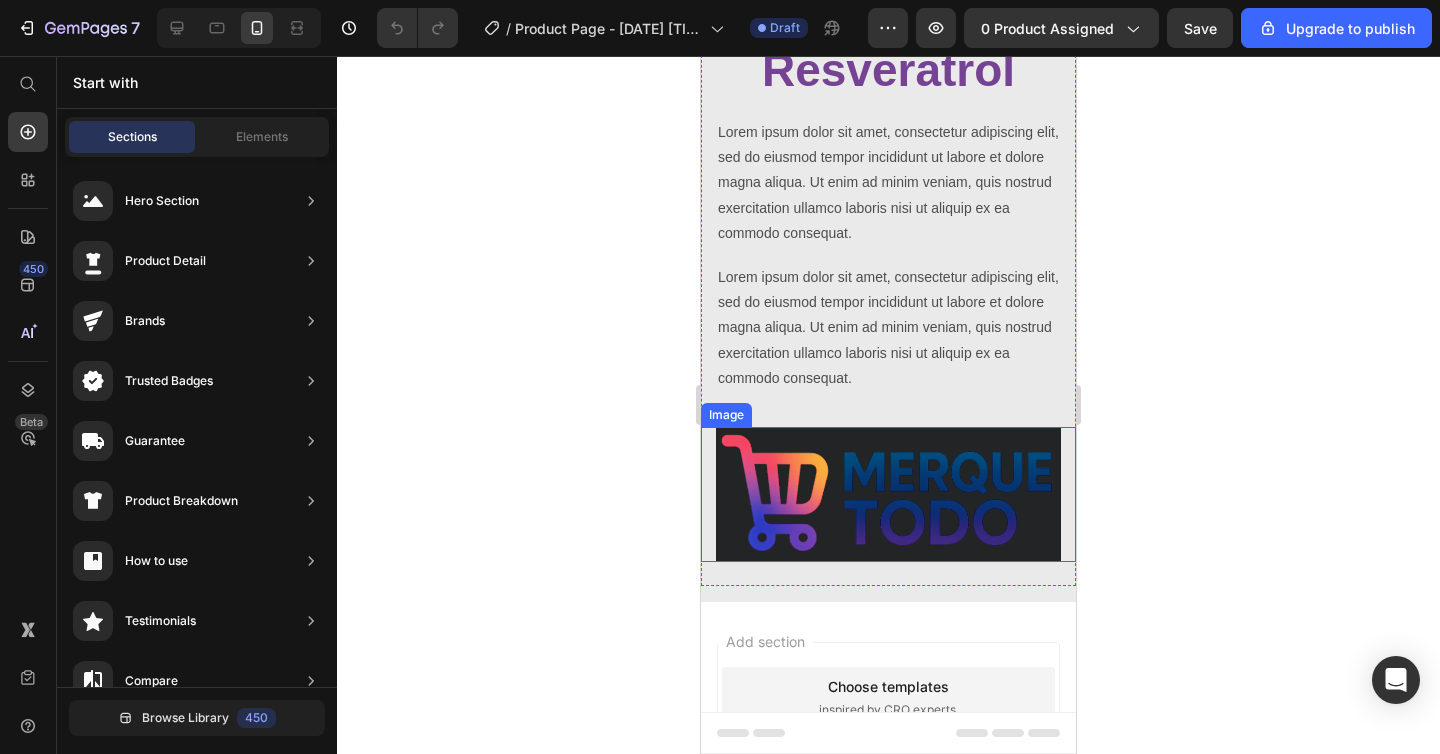 scroll, scrollTop: 0, scrollLeft: 0, axis: both 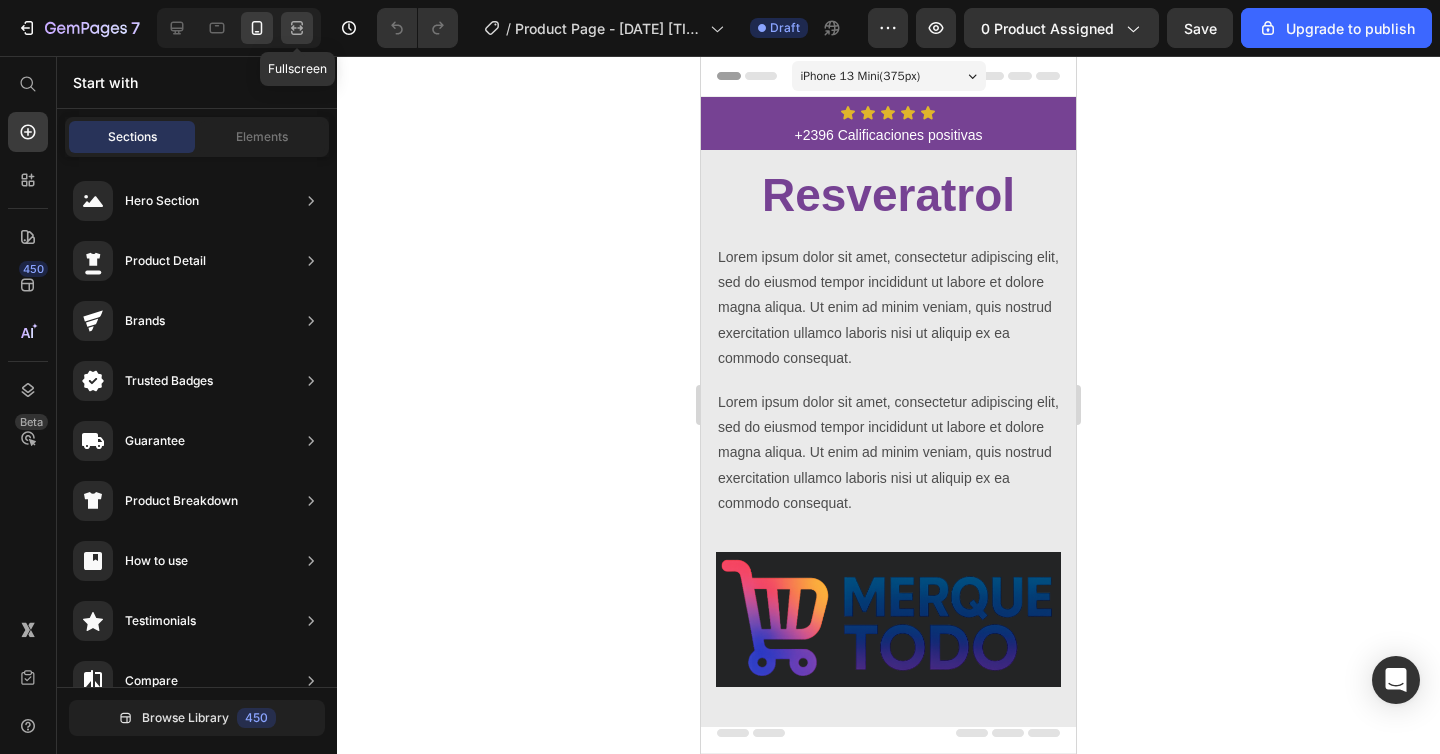 click 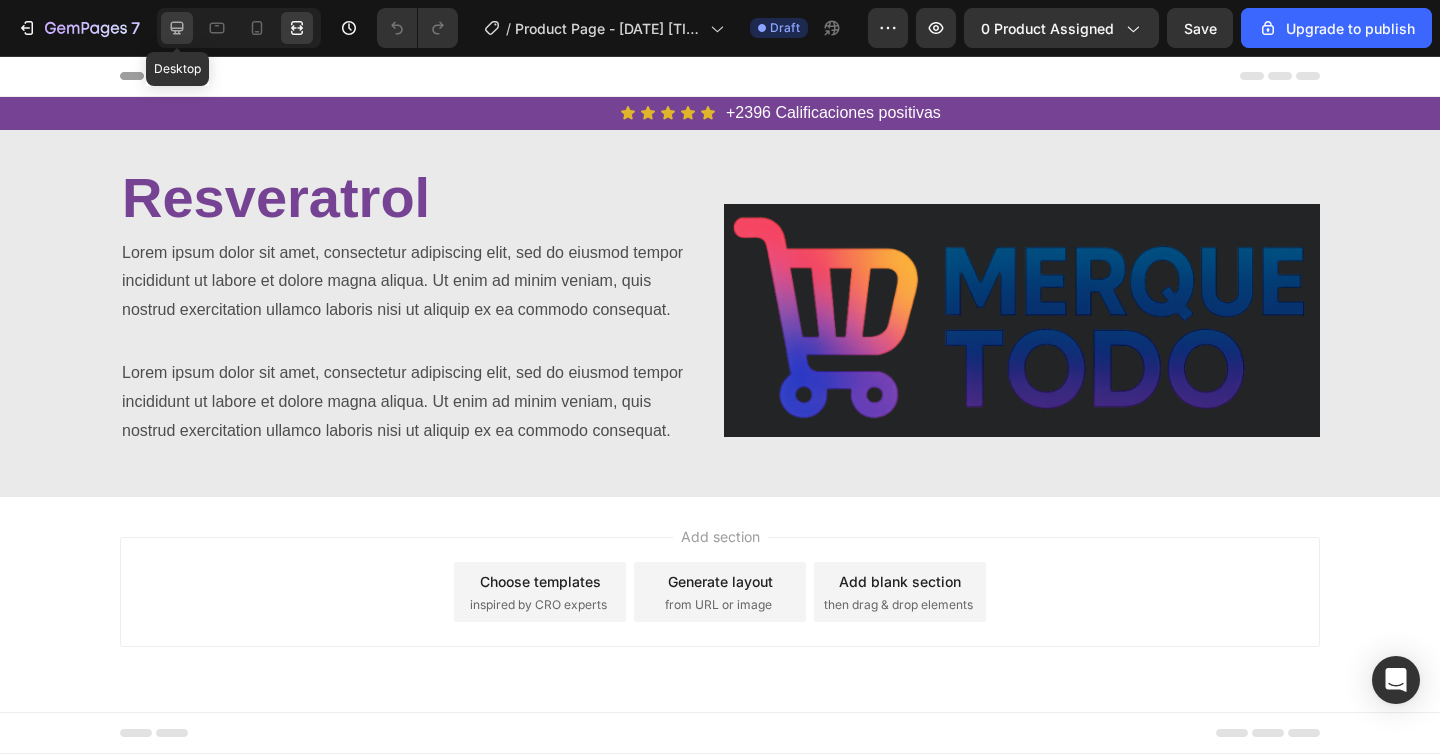 click 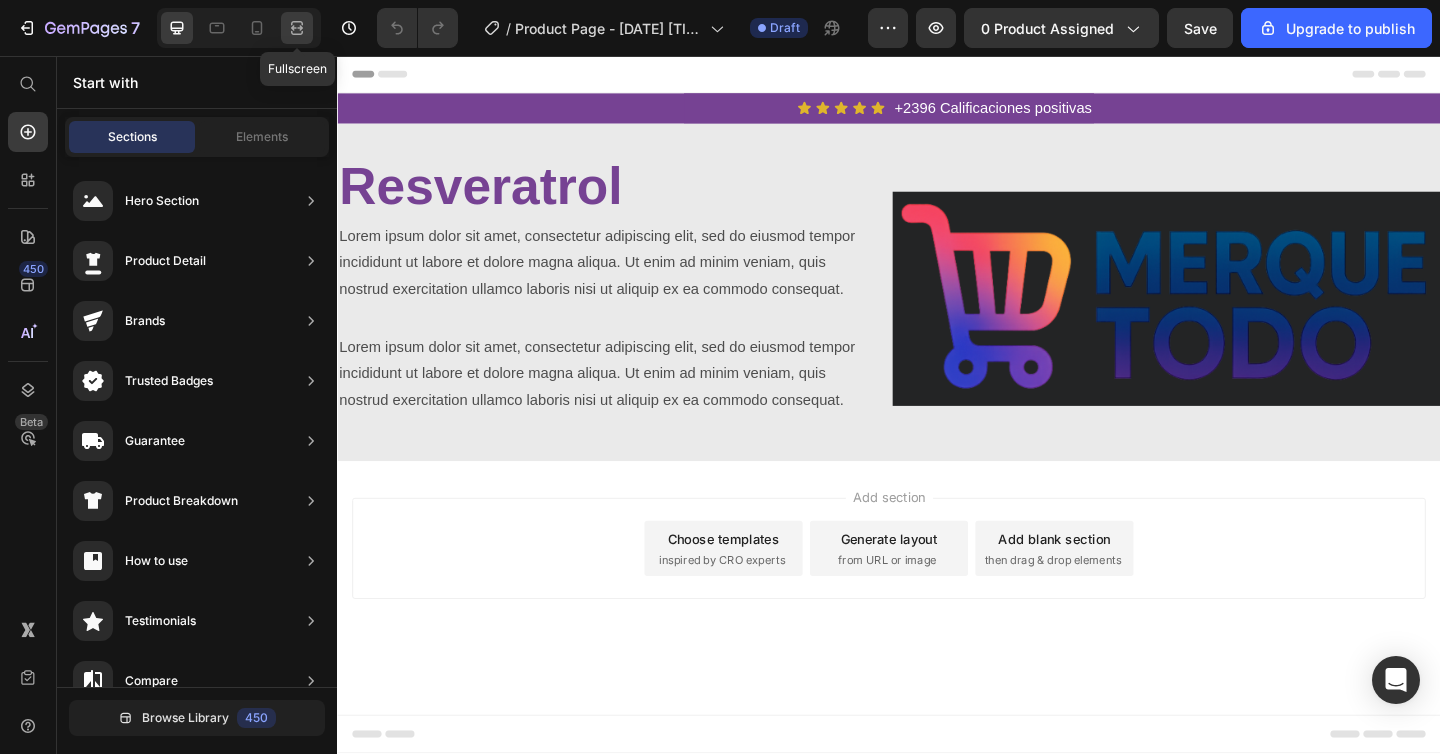 click 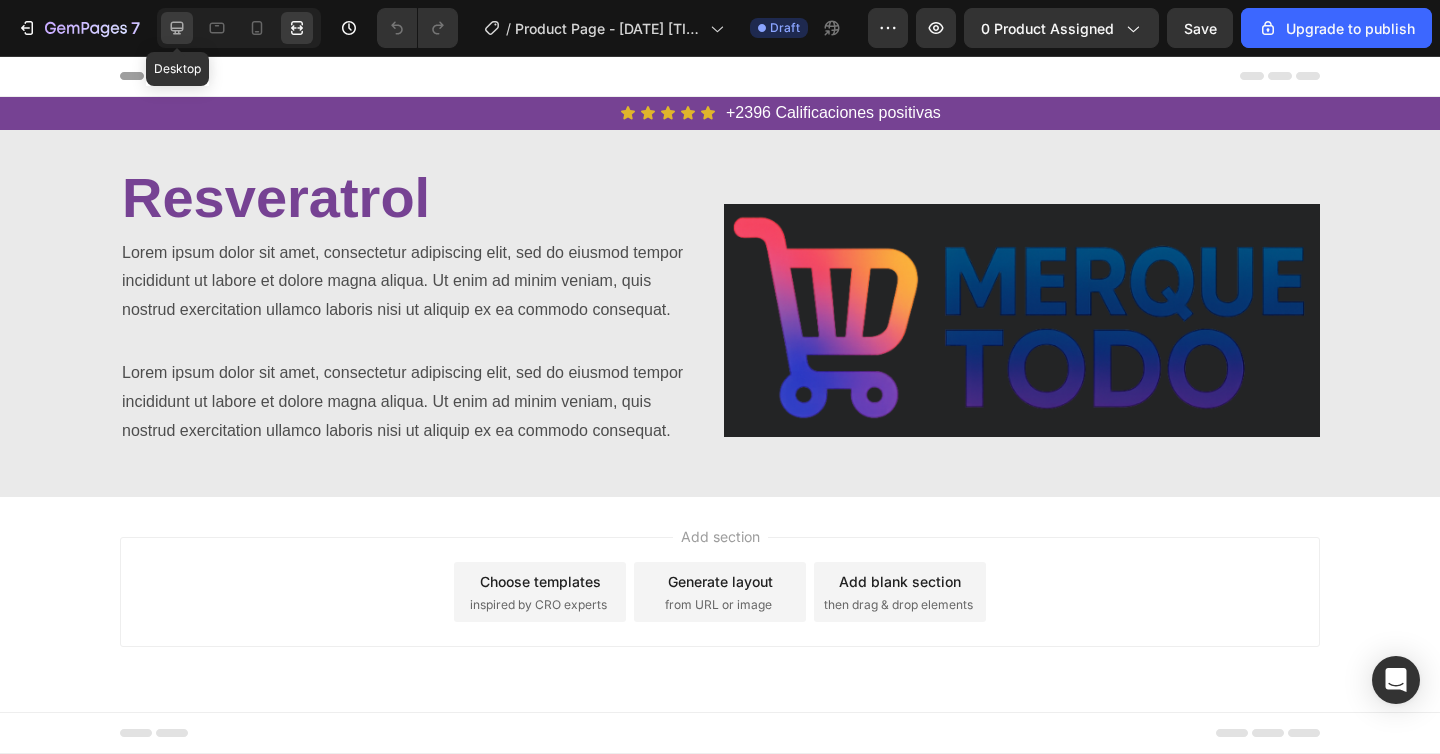 click 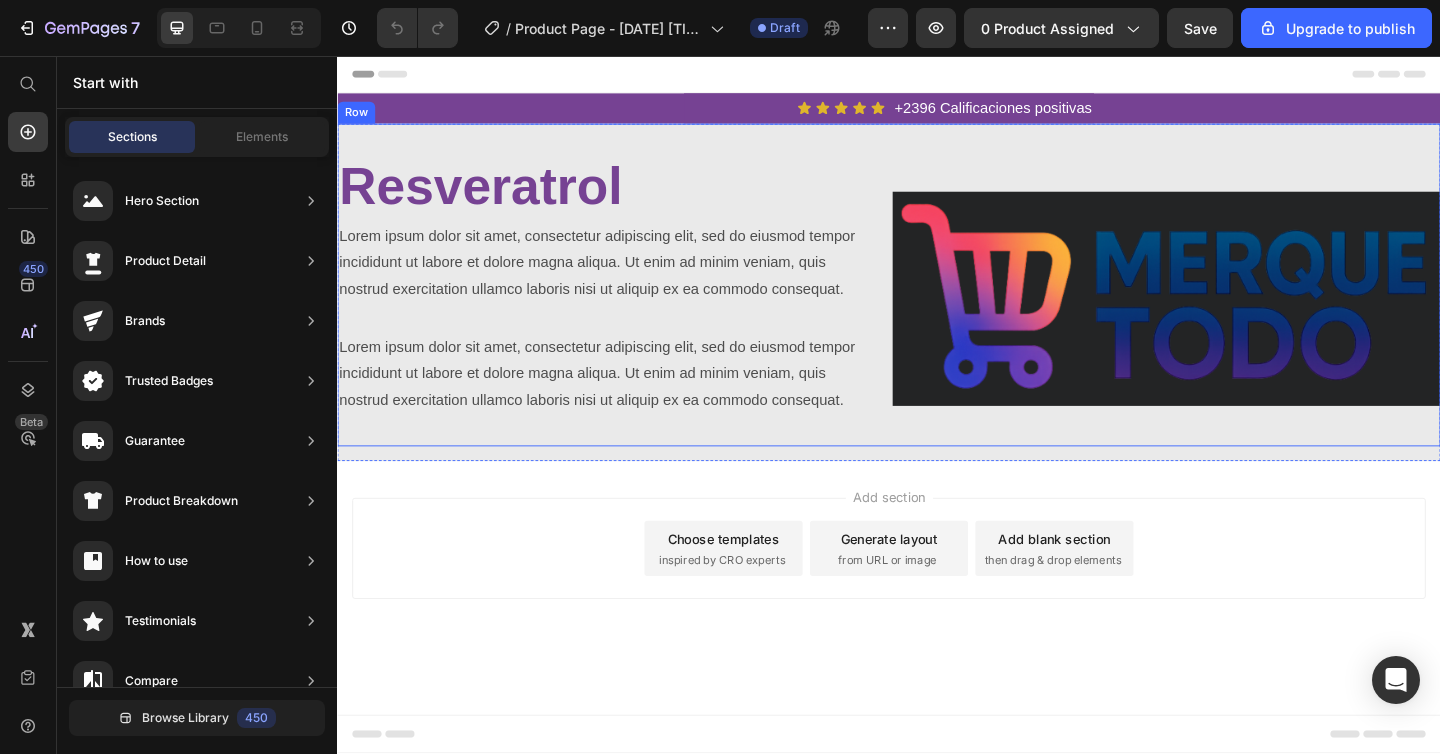 click on "Resveratrol Heading Lorem ipsum dolor sit amet, consectetur adipiscing elit, sed do eiusmod tempor incididunt ut labore et dolore magna aliqua. Ut enim ad minim veniam, quis nostrud exercitation ullamco laboris nisi ut aliquip ex ea commodo consequat. Text Block Lorem ipsum dolor sit amet, consectetur adipiscing elit, sed do eiusmod tempor incididunt ut labore et dolore magna aliqua. Ut enim ad minim veniam, quis nostrud exercitation ullamco laboris nisi ut aliquip ex ea commodo consequat. Text Block Image Row" at bounding box center [937, 306] 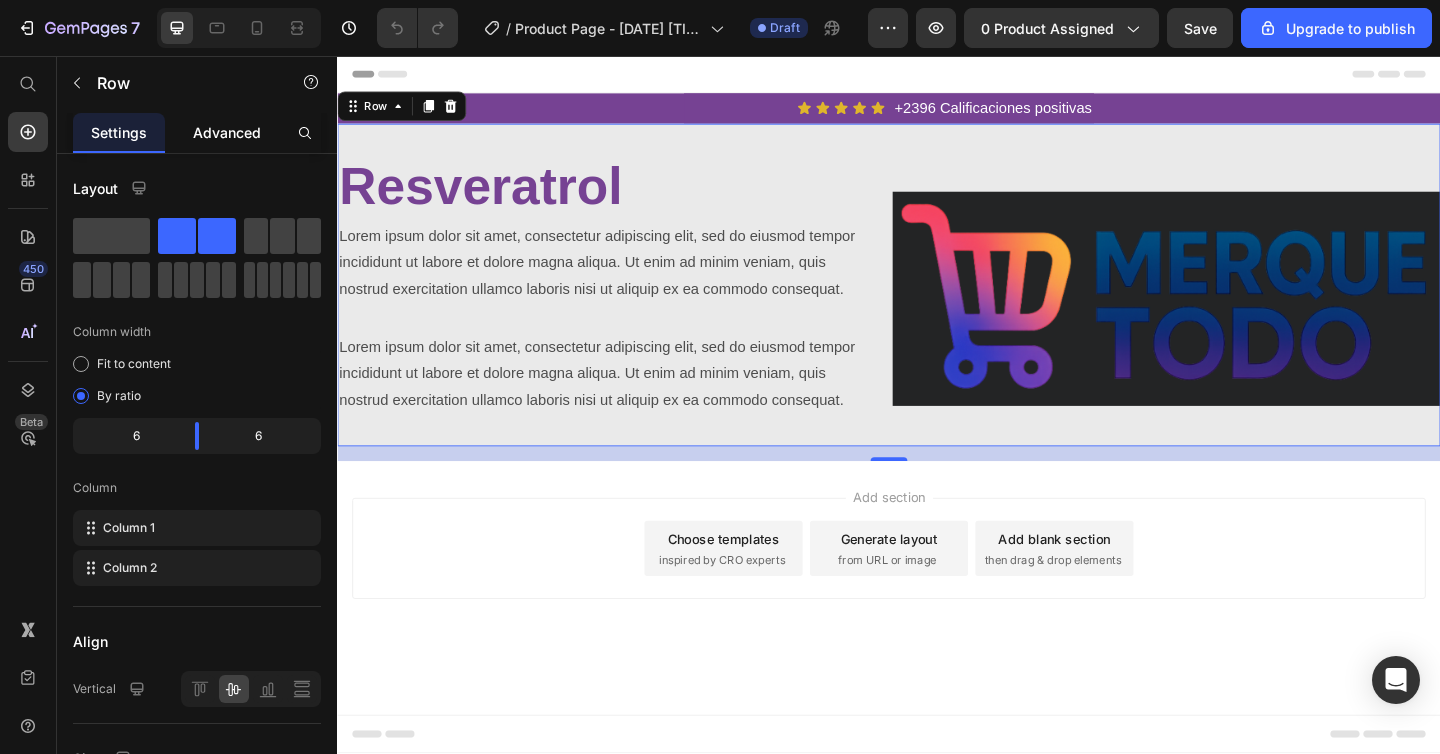click on "Advanced" at bounding box center (227, 132) 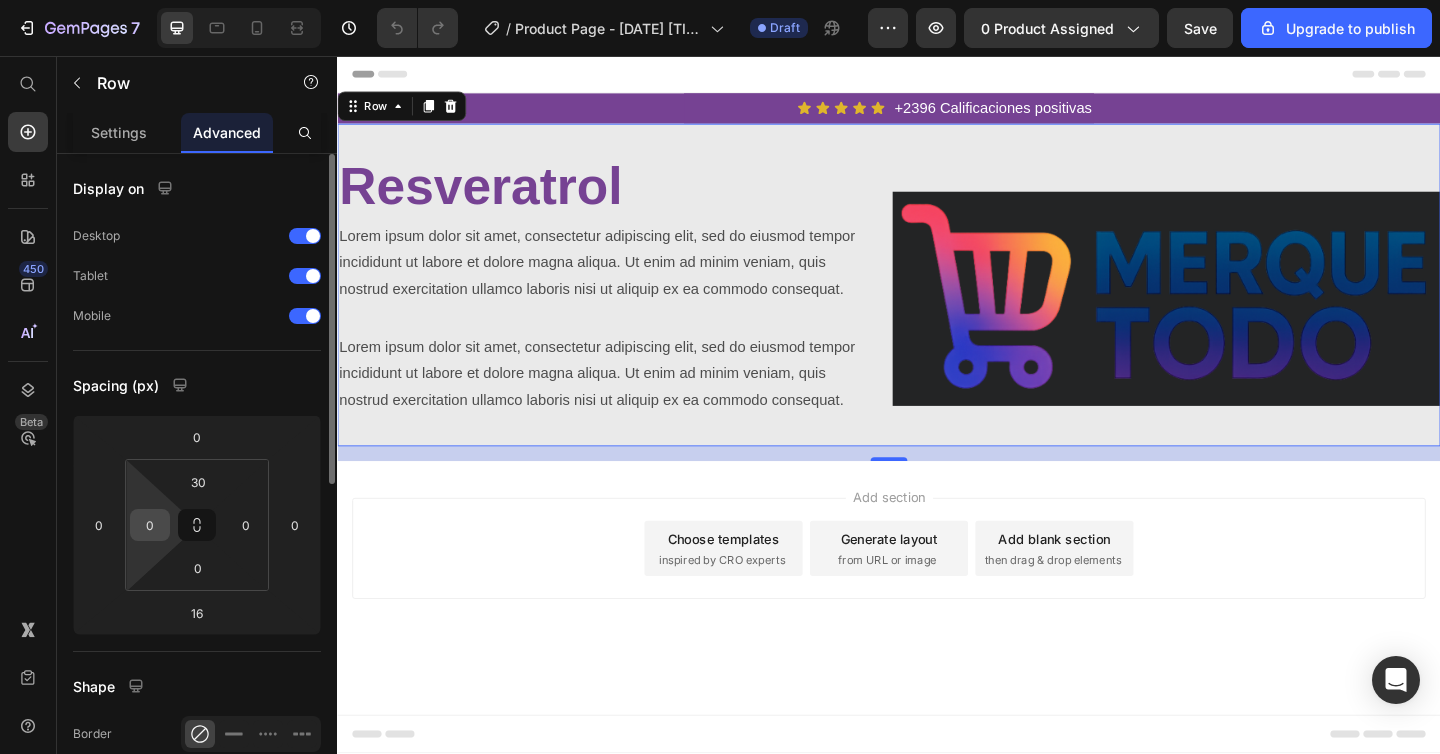 click on "0" at bounding box center [150, 525] 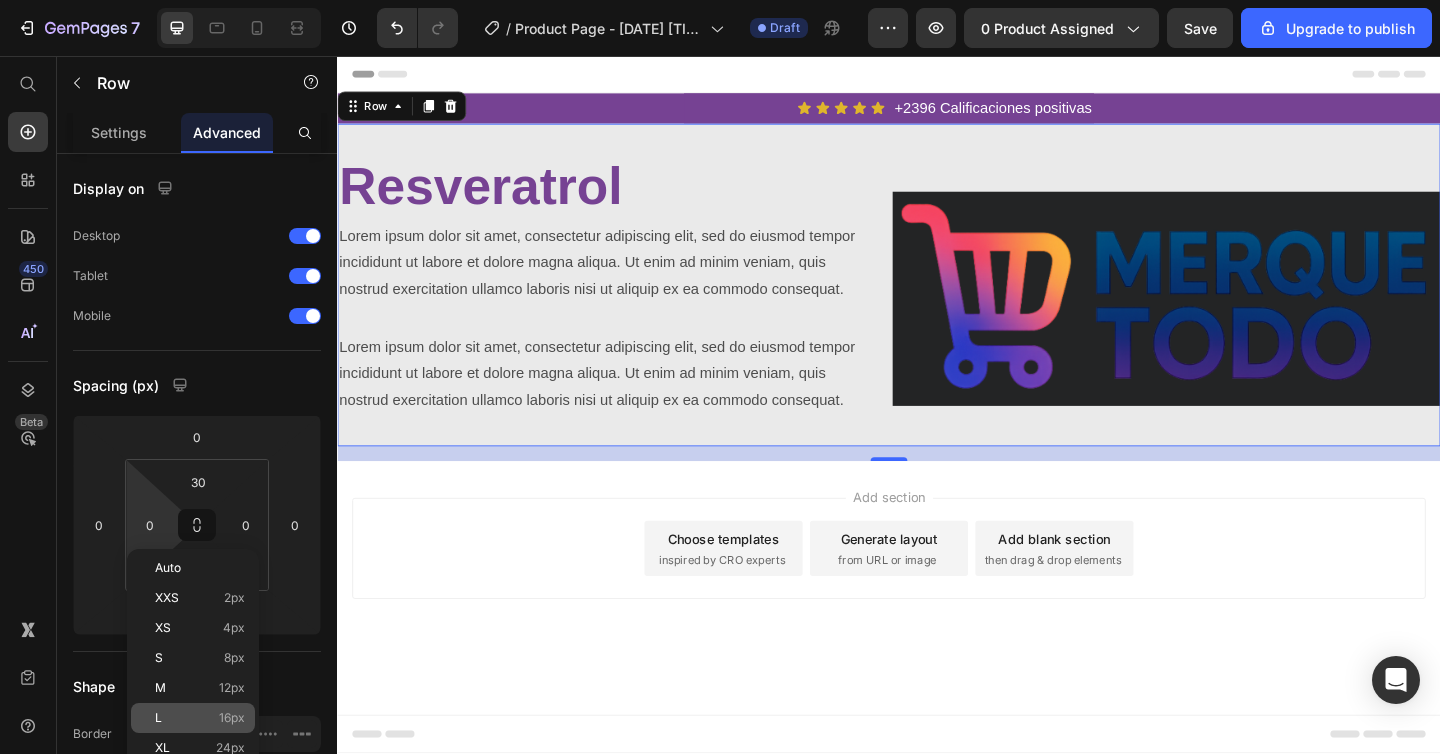 click on "16px" at bounding box center [232, 718] 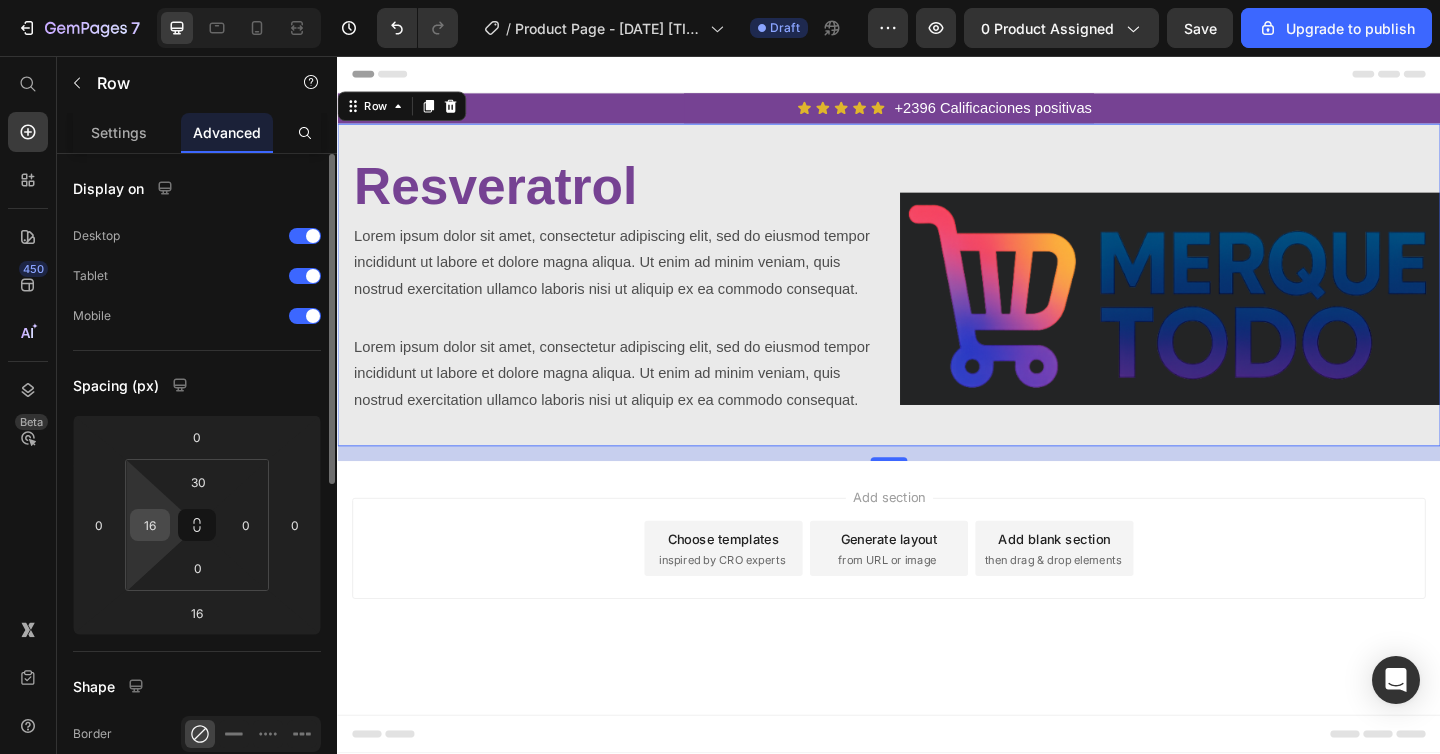 click on "16" at bounding box center (150, 525) 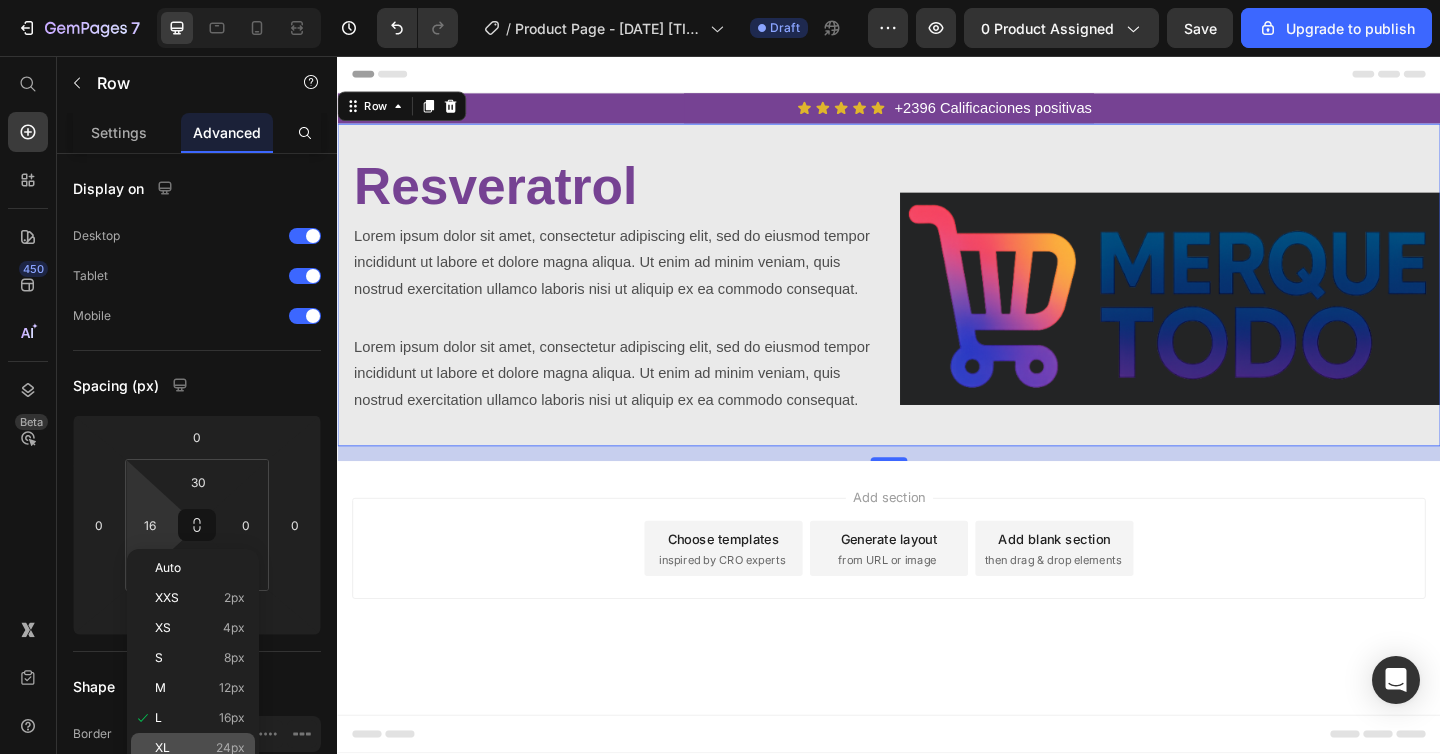 click on "24px" at bounding box center [230, 748] 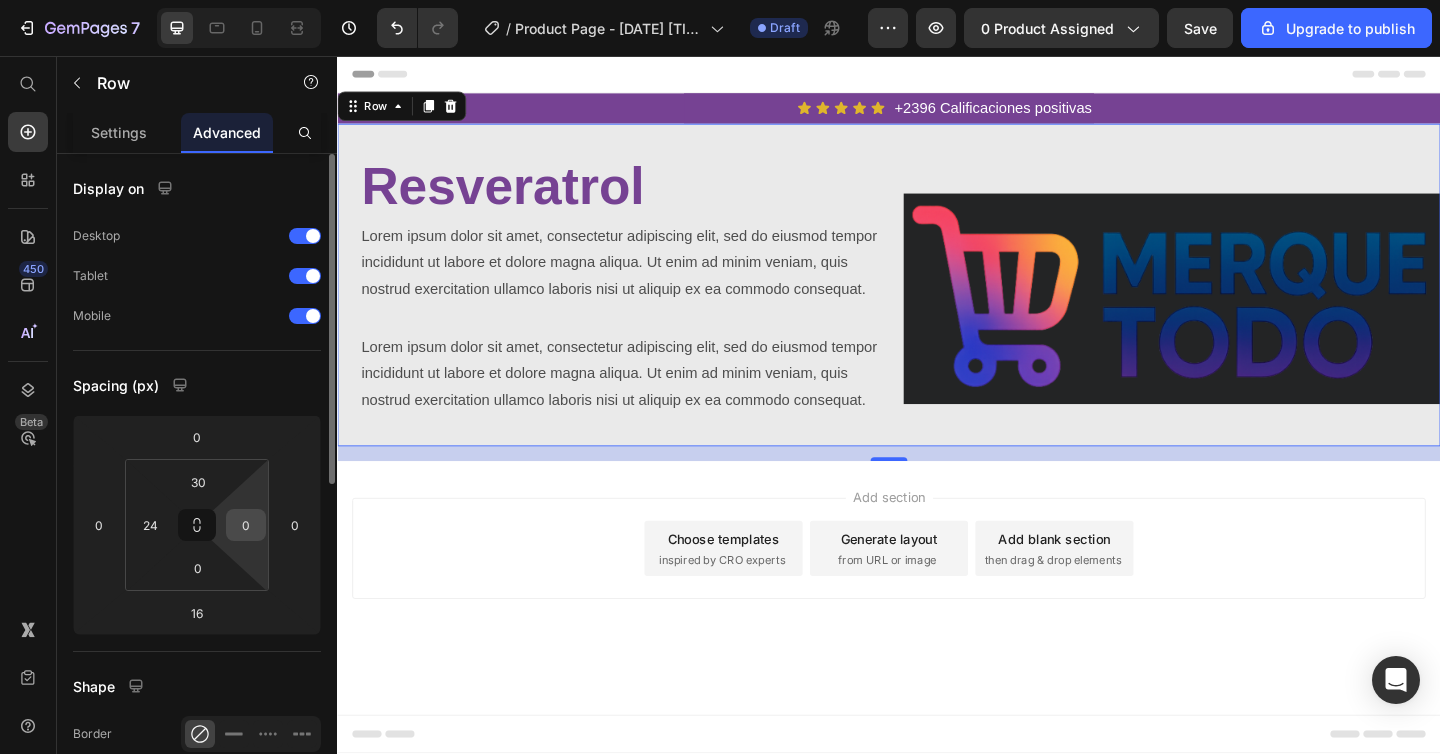 click on "0" at bounding box center (246, 525) 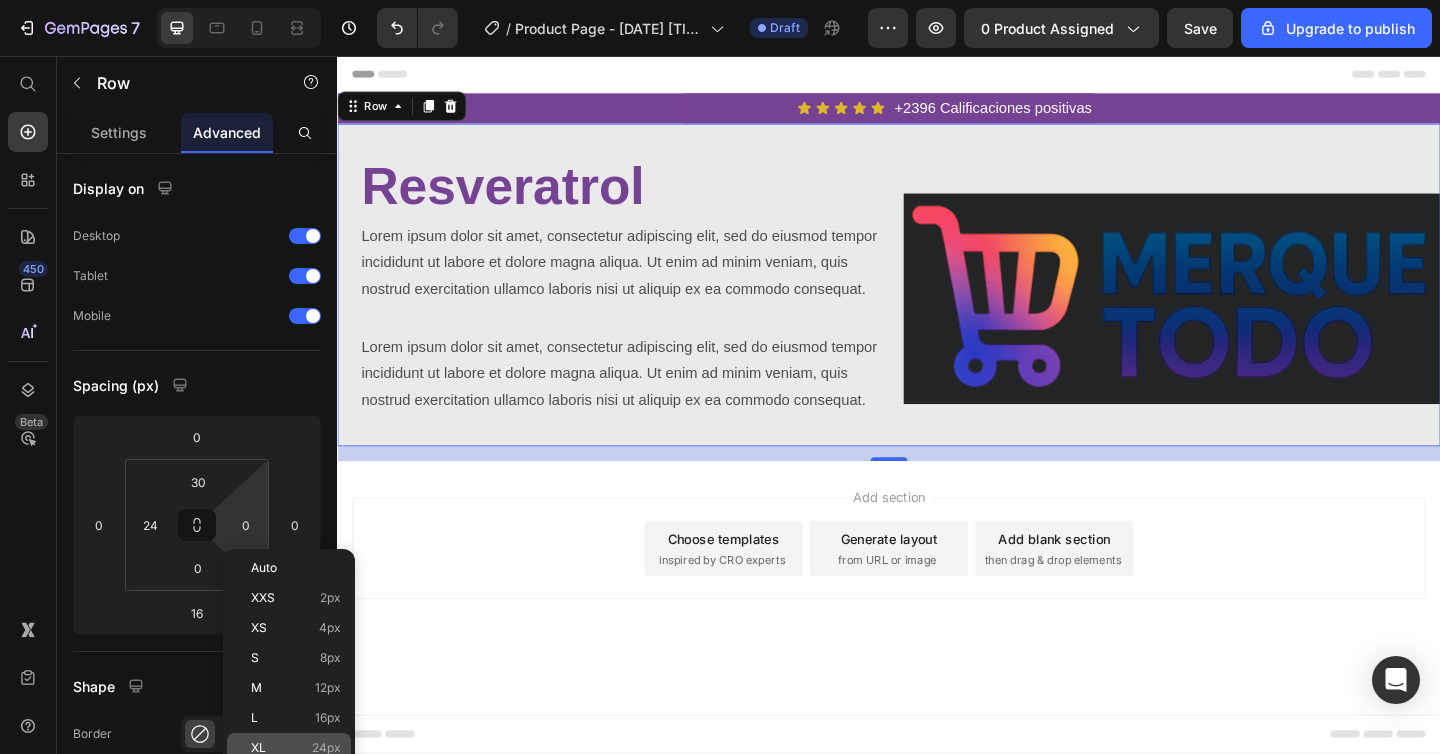 click on "XL 24px" 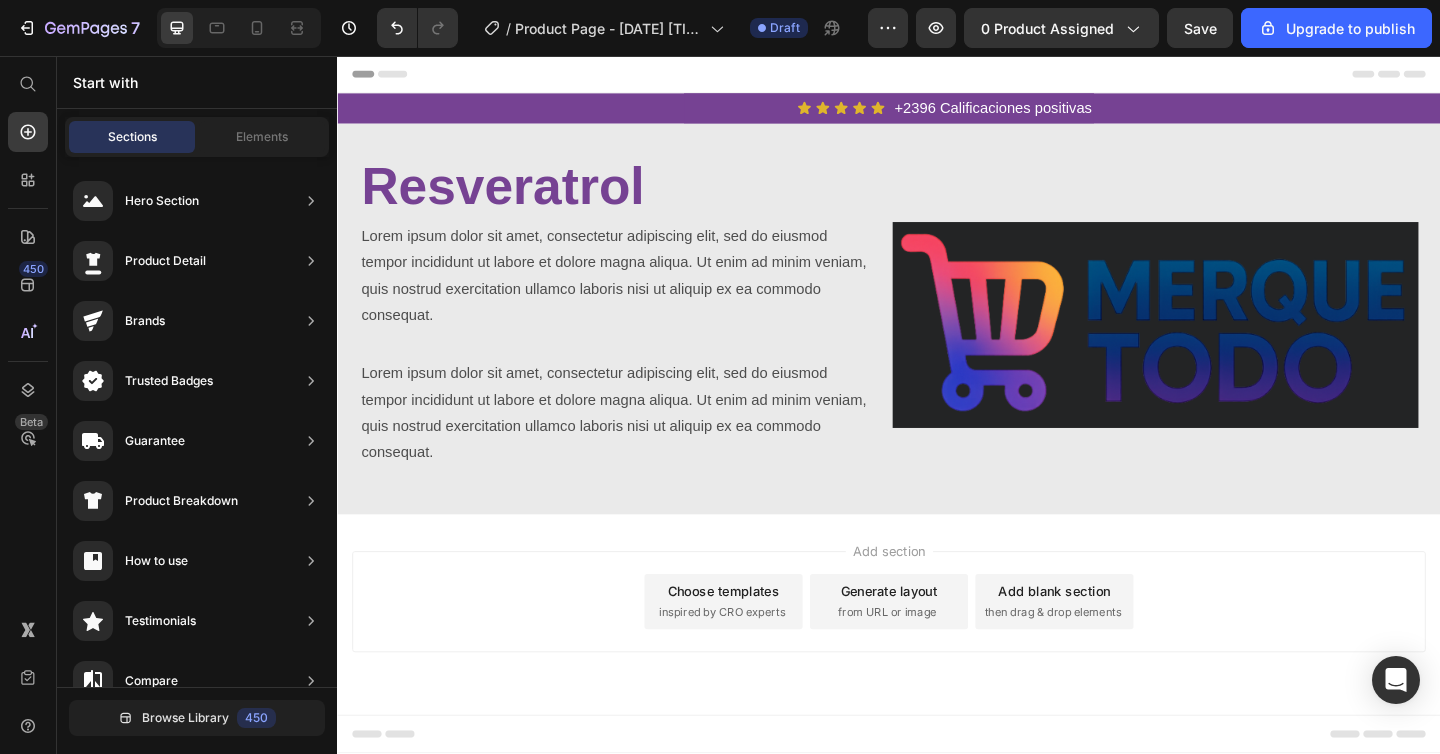 click on "Header" at bounding box center (937, 76) 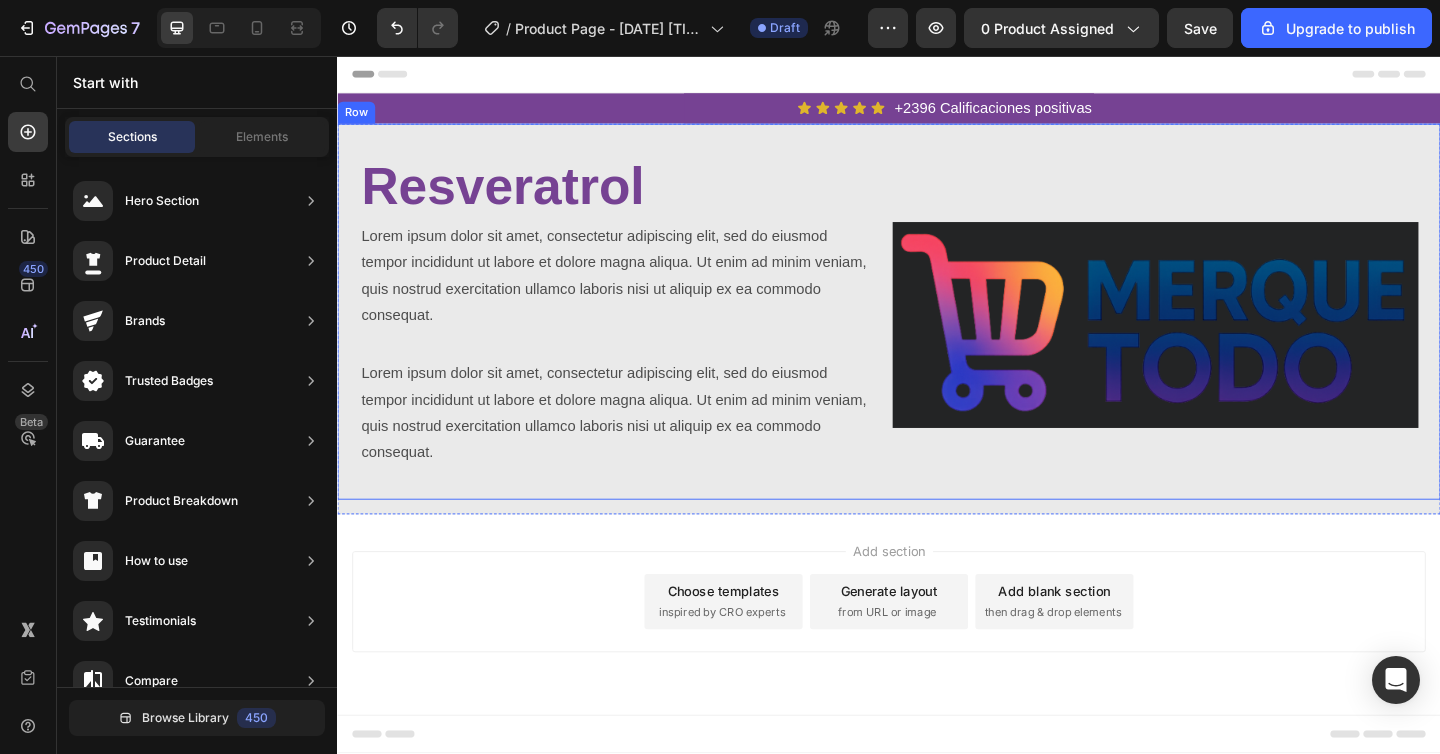 click on "Resveratrol Heading Lorem ipsum dolor sit amet, consectetur adipiscing elit, sed do eiusmod tempor incididunt ut labore et dolore magna aliqua. Ut enim ad minim veniam, quis nostrud exercitation ullamco laboris nisi ut aliquip ex ea commodo consequat. Text Block Lorem ipsum dolor sit amet, consectetur adipiscing elit, sed do eiusmod tempor incididunt ut labore et dolore magna aliqua. Ut enim ad minim veniam, quis nostrud exercitation ullamco laboris nisi ut aliquip ex ea commodo consequat. Text Block Image Row" at bounding box center [937, 334] 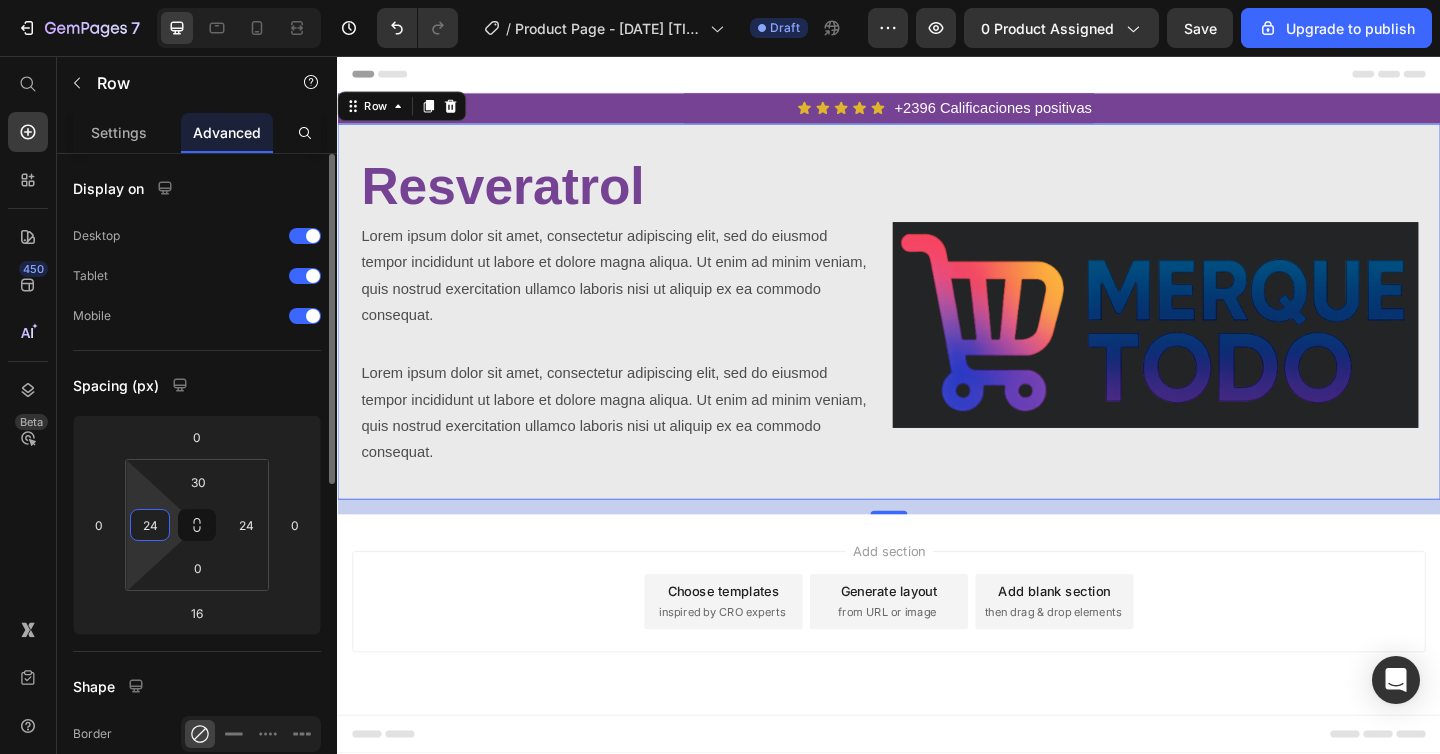 click on "24" at bounding box center [150, 525] 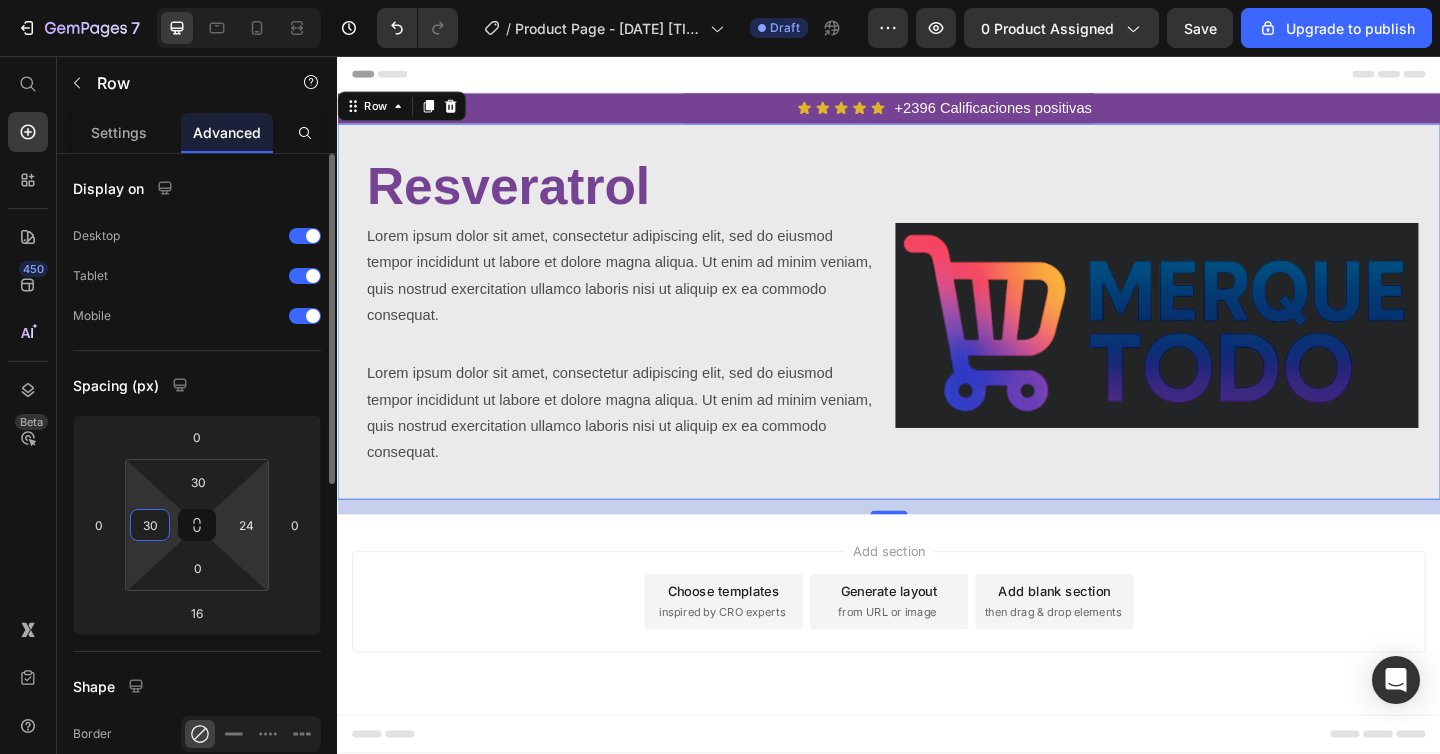 type on "30" 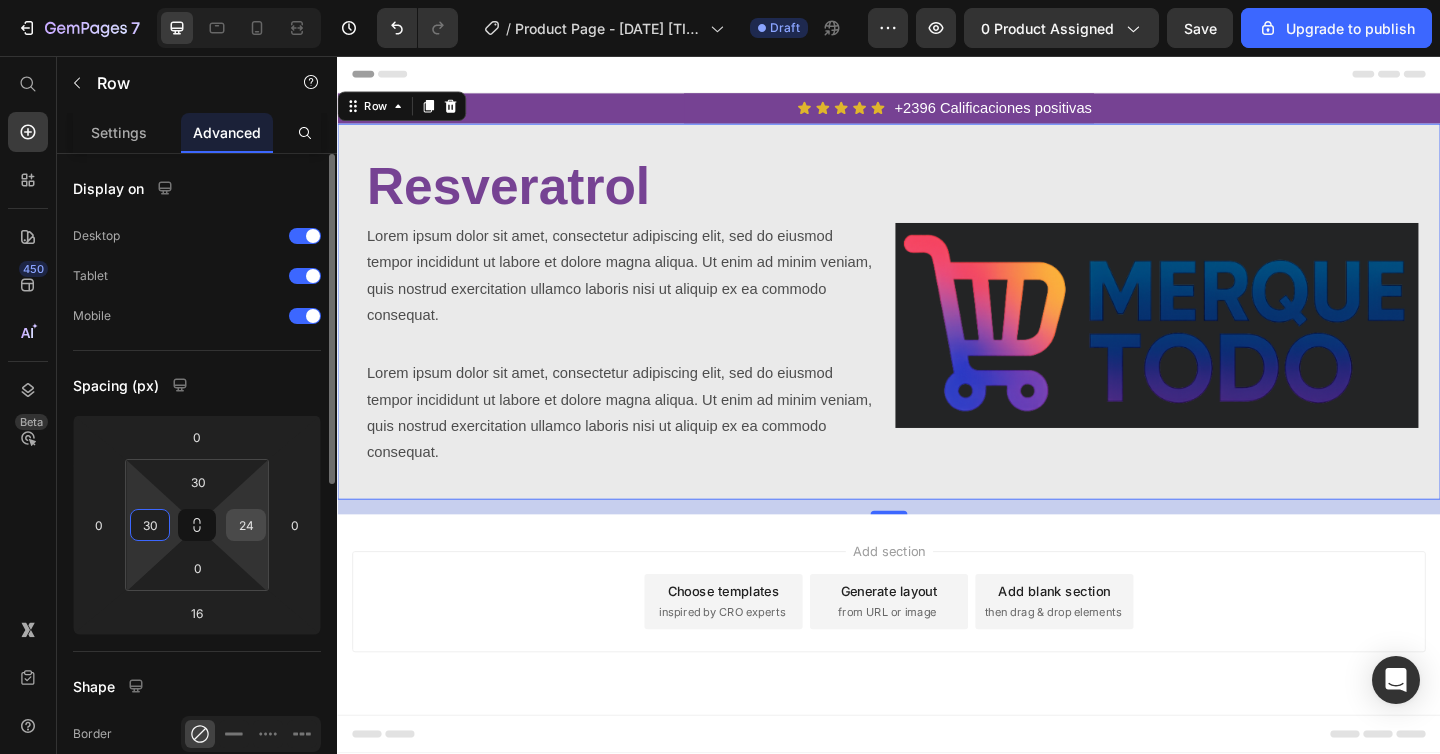 click on "24" at bounding box center (246, 525) 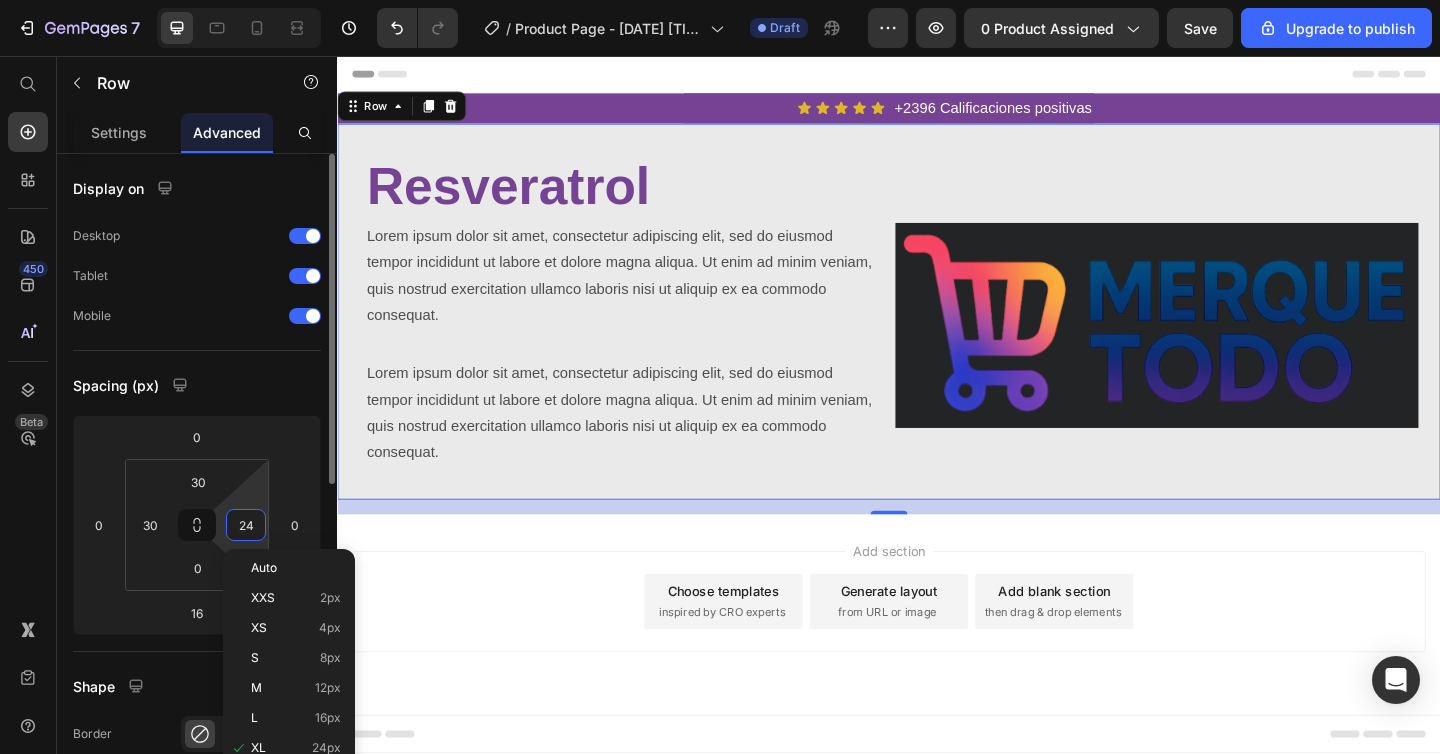 click on "24" at bounding box center (246, 525) 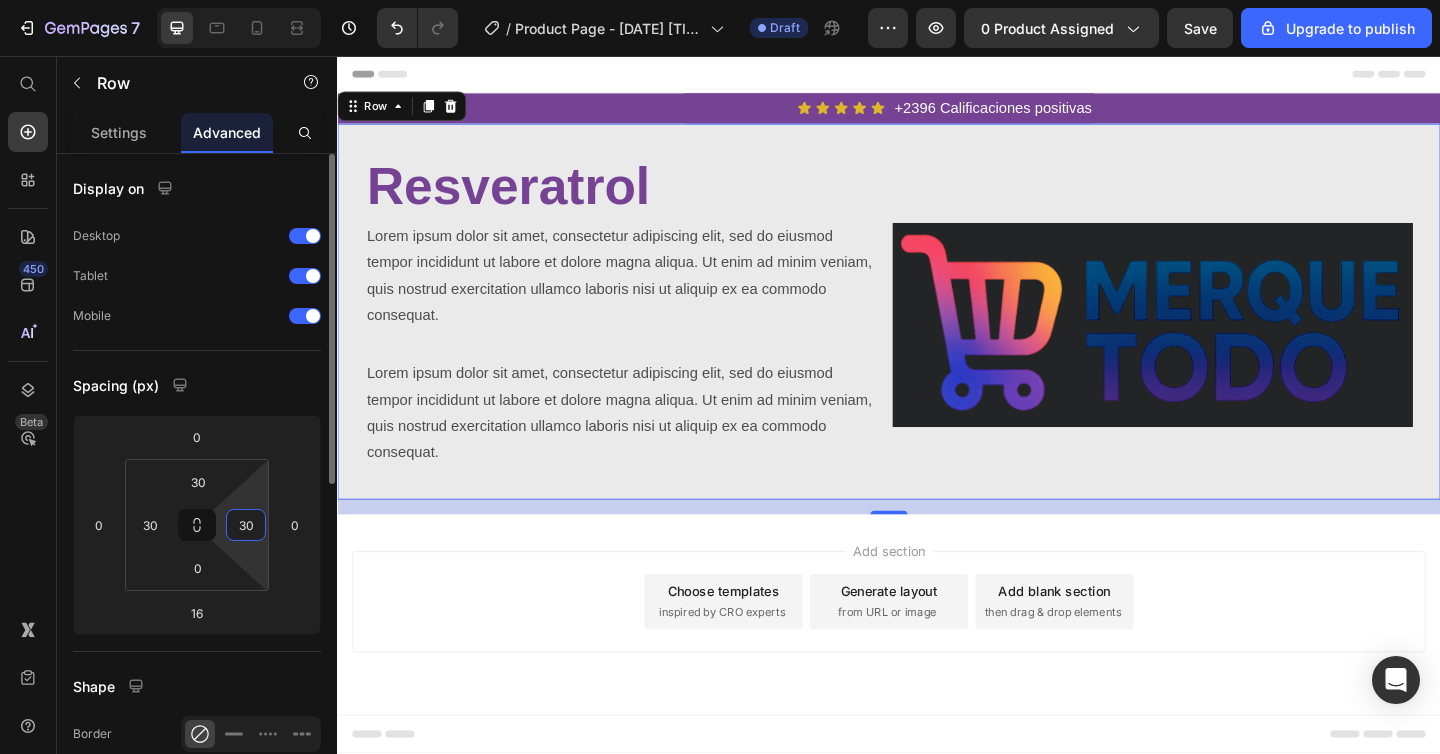 type on "30" 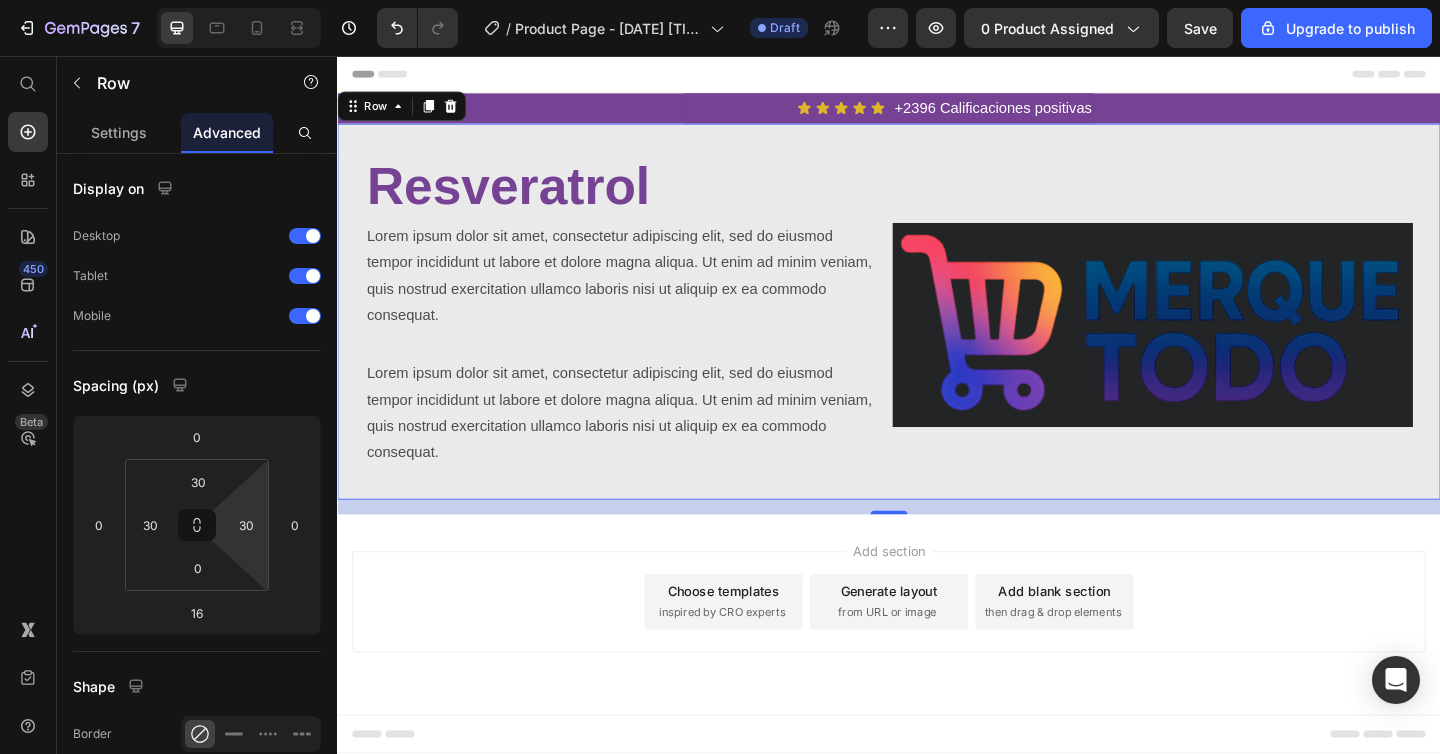 click on "Resveratrol Heading Lorem ipsum dolor sit amet, consectetur adipiscing elit, sed do eiusmod tempor incididunt ut labore et dolore magna aliqua. Ut enim ad minim veniam, quis nostrud exercitation ullamco laboris nisi ut aliquip ex ea commodo consequat. Text Block Lorem ipsum dolor sit amet, consectetur adipiscing elit, sed do eiusmod tempor incididunt ut labore et dolore magna aliqua. Ut enim ad minim veniam, quis nostrud exercitation ullamco laboris nisi ut aliquip ex ea commodo consequat. Text Block Image Row   16" at bounding box center [937, 334] 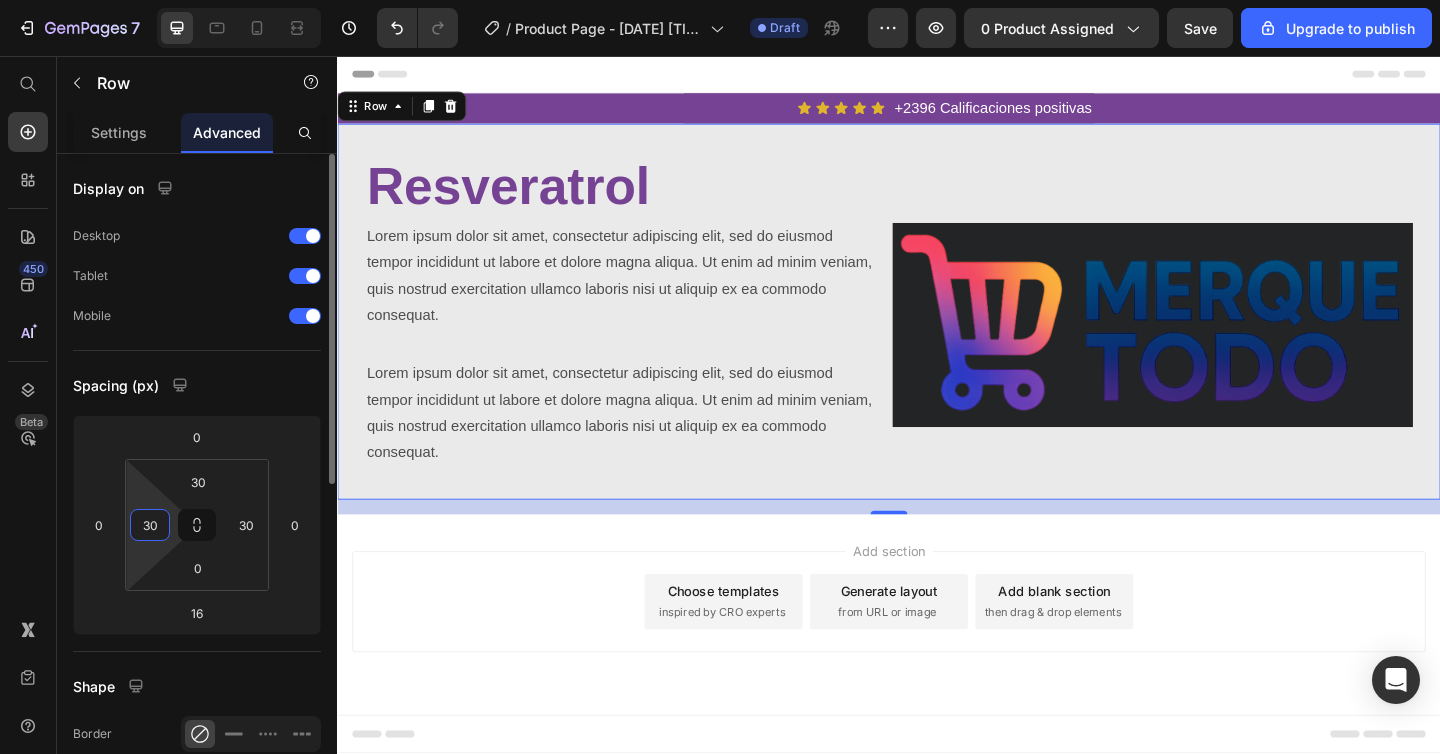 click on "30" at bounding box center [150, 525] 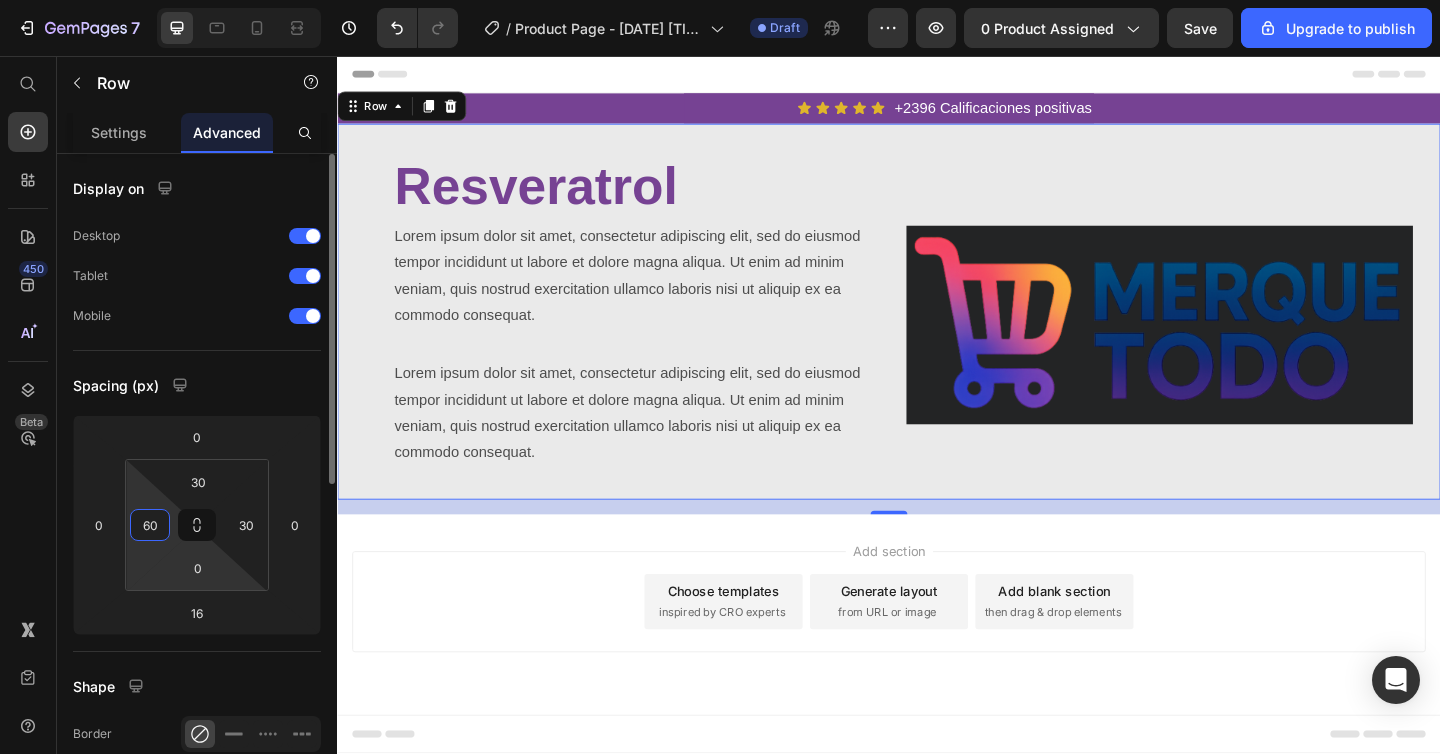 type on "6" 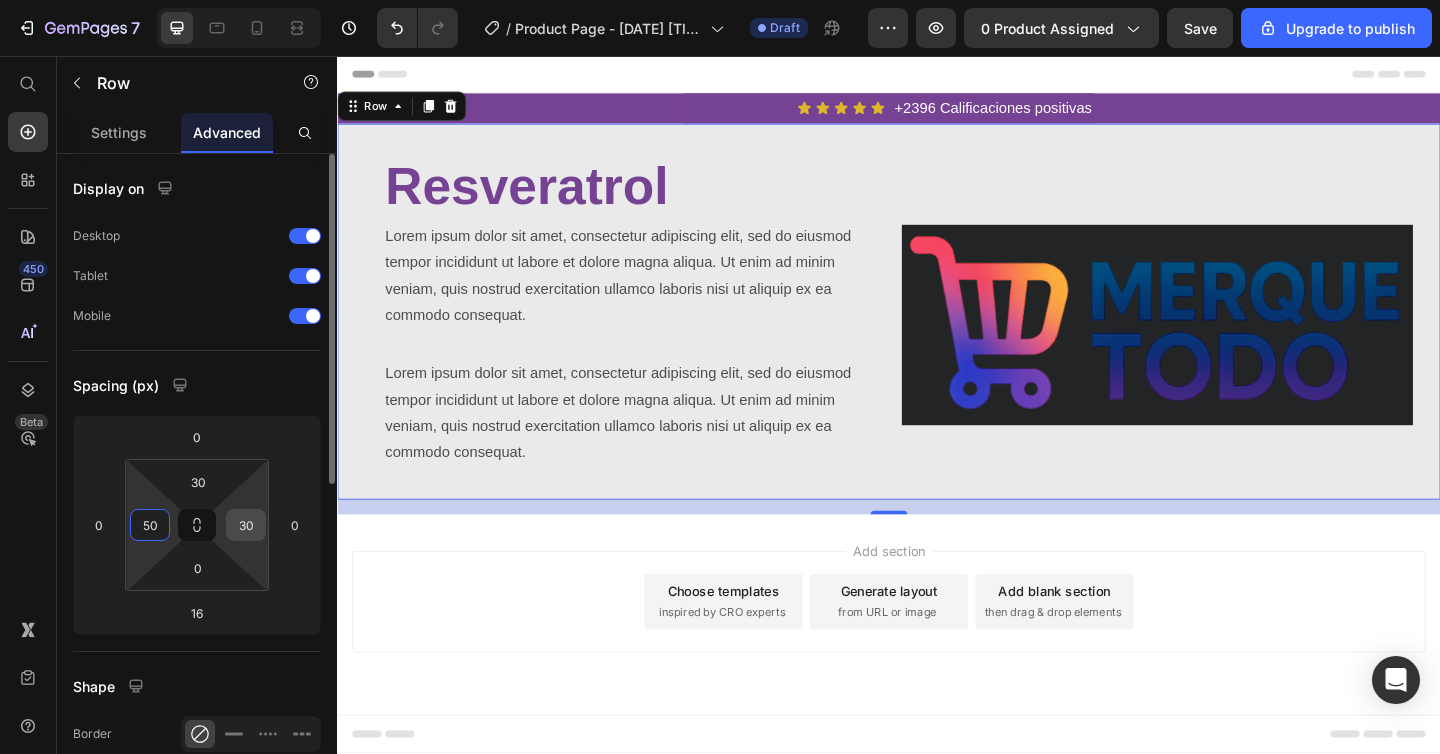 type on "50" 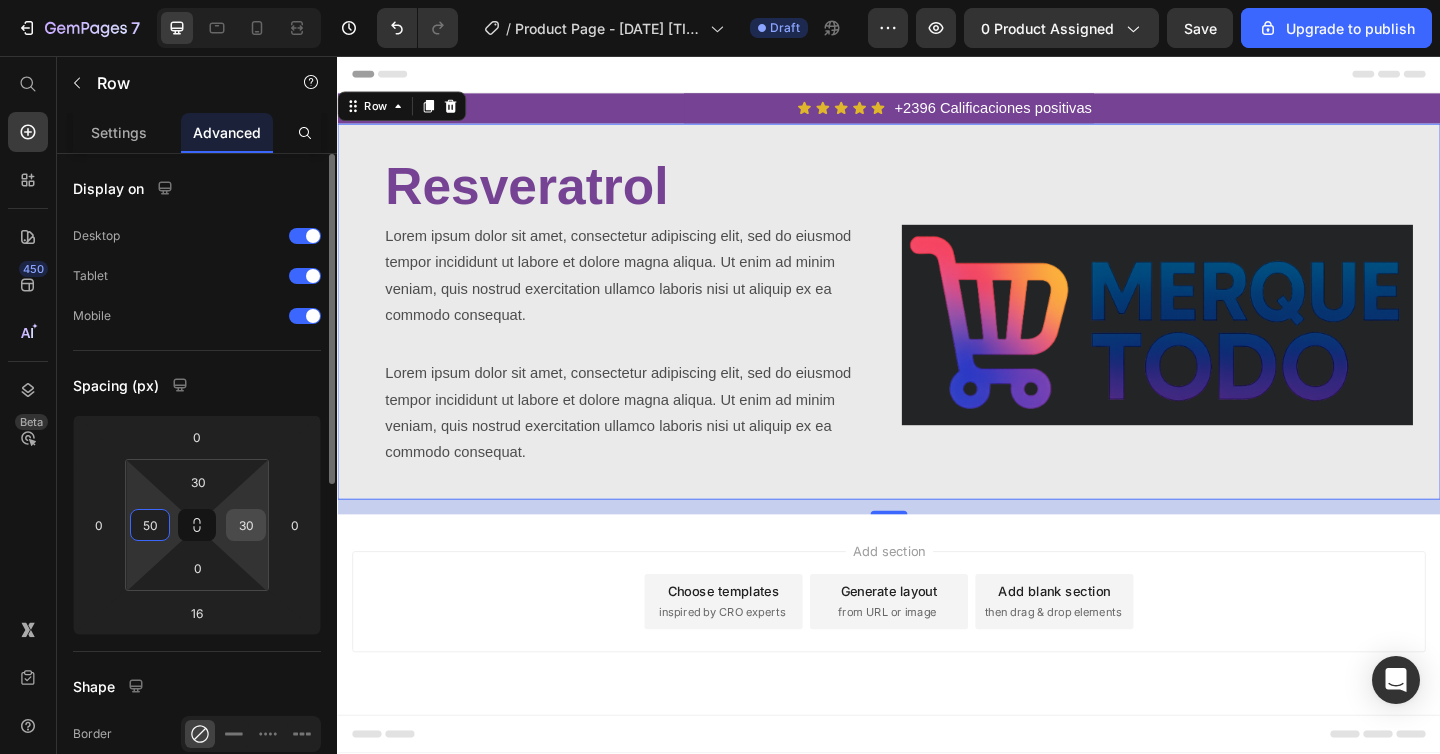 click on "30" at bounding box center (246, 525) 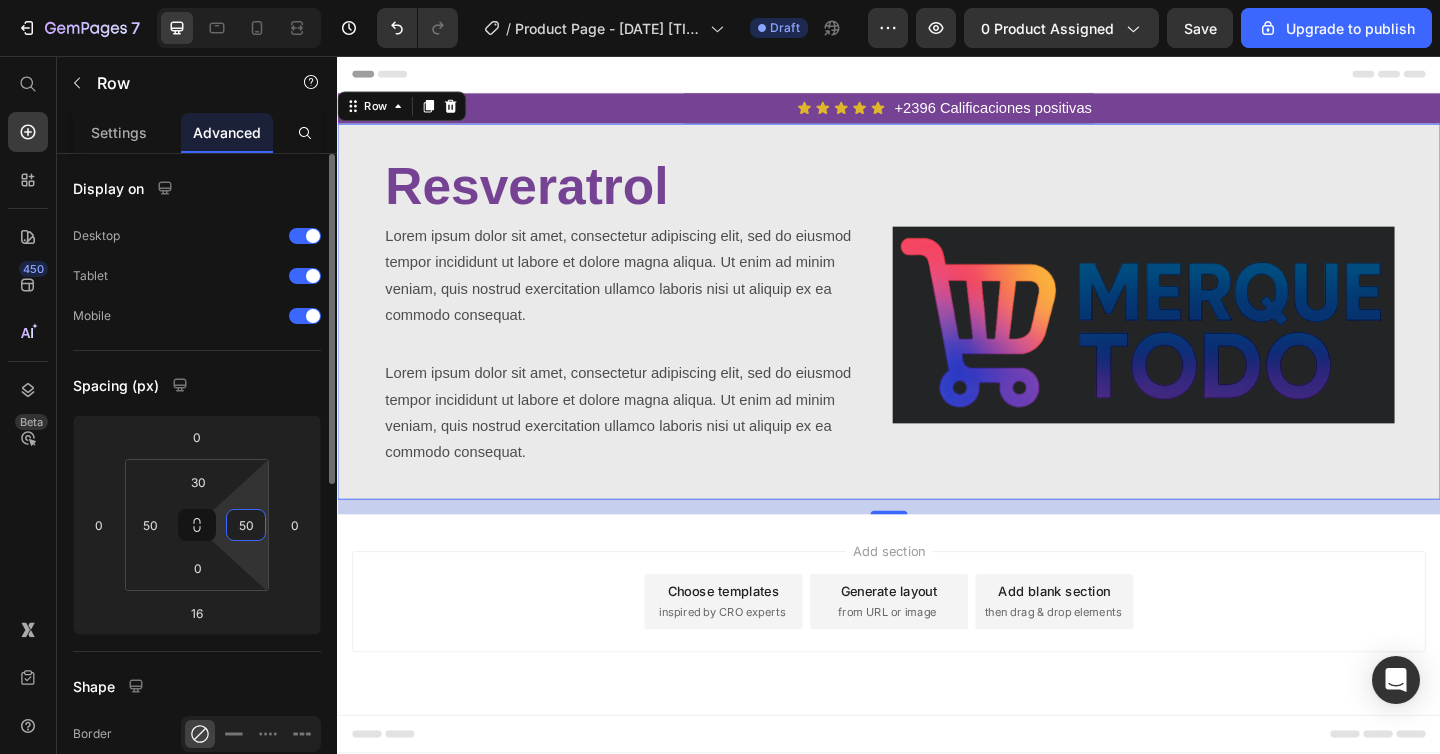 type on "50" 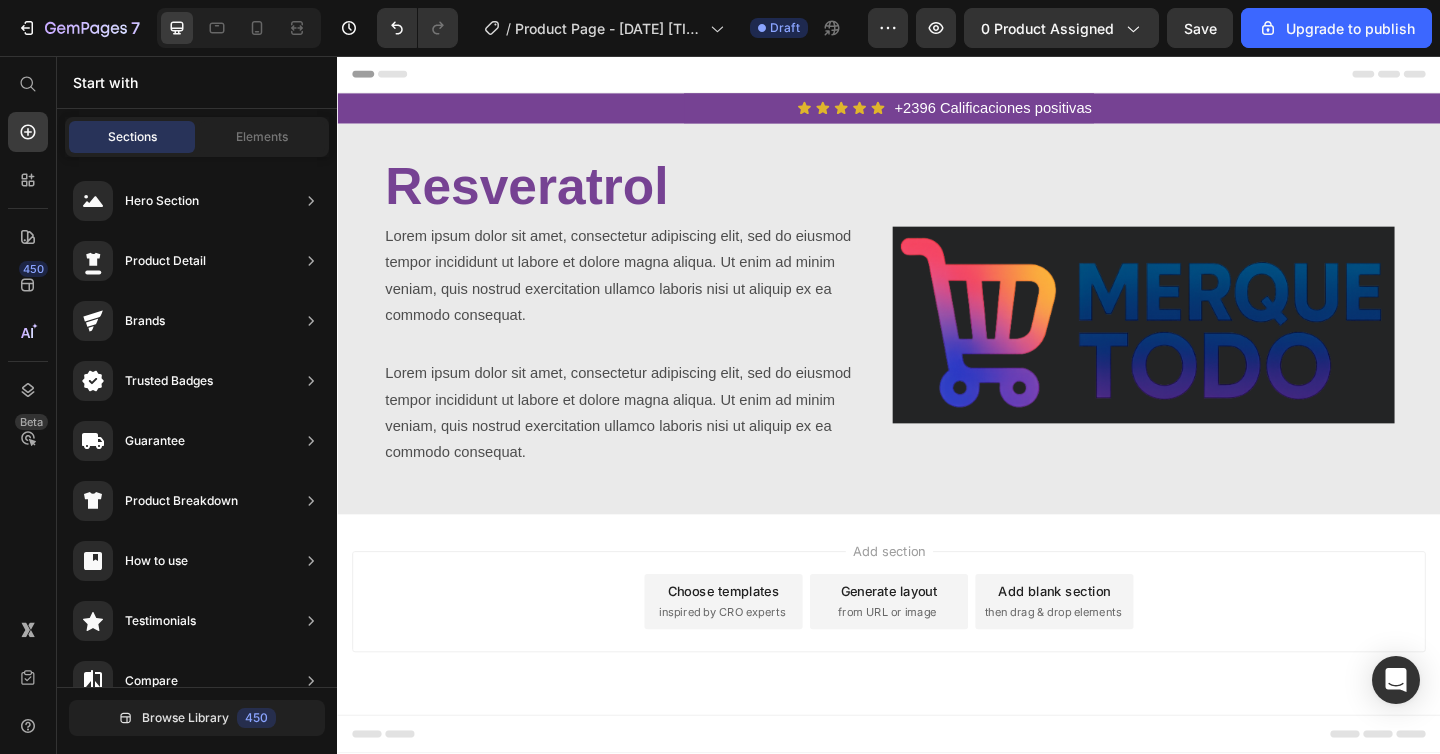click on "Add section Choose templates inspired by CRO experts Generate layout from URL or image Add blank section then drag & drop elements" at bounding box center (937, 678) 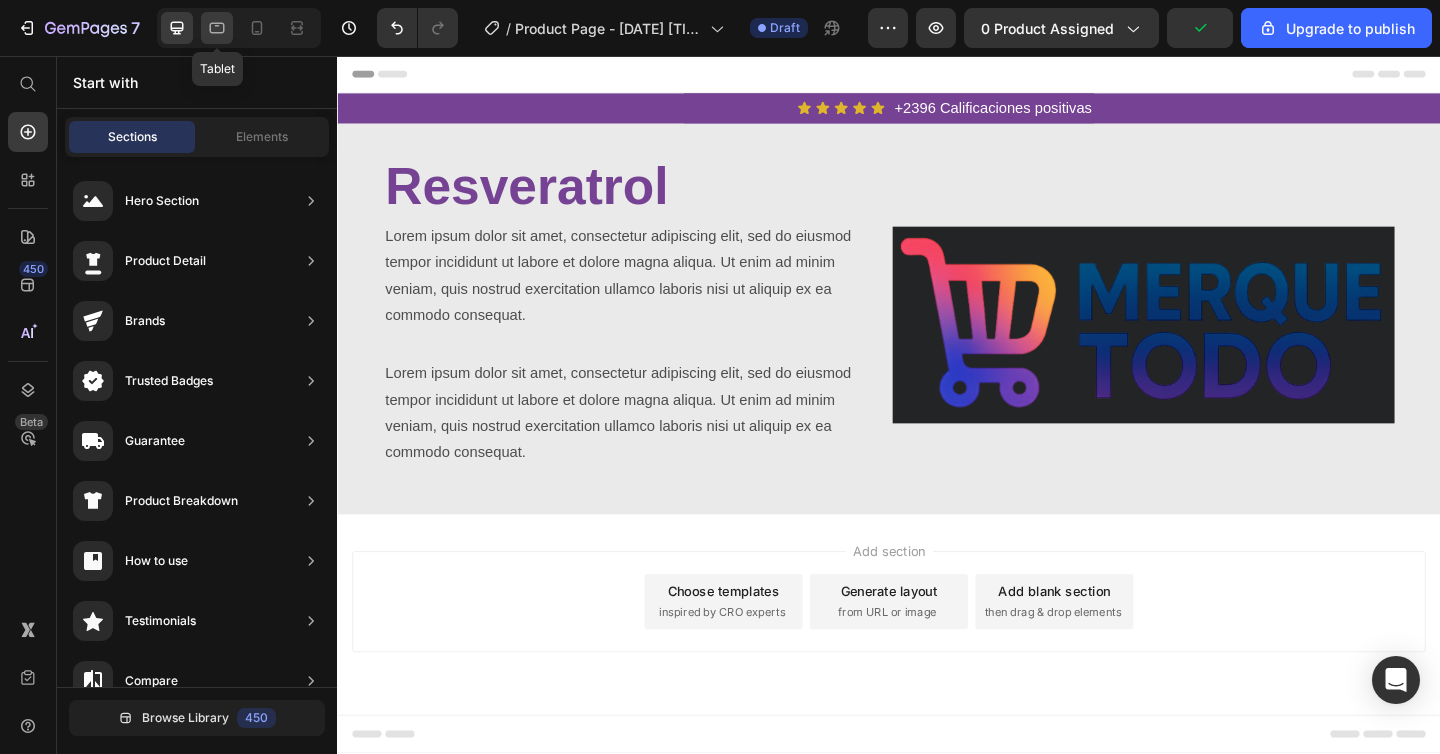 click 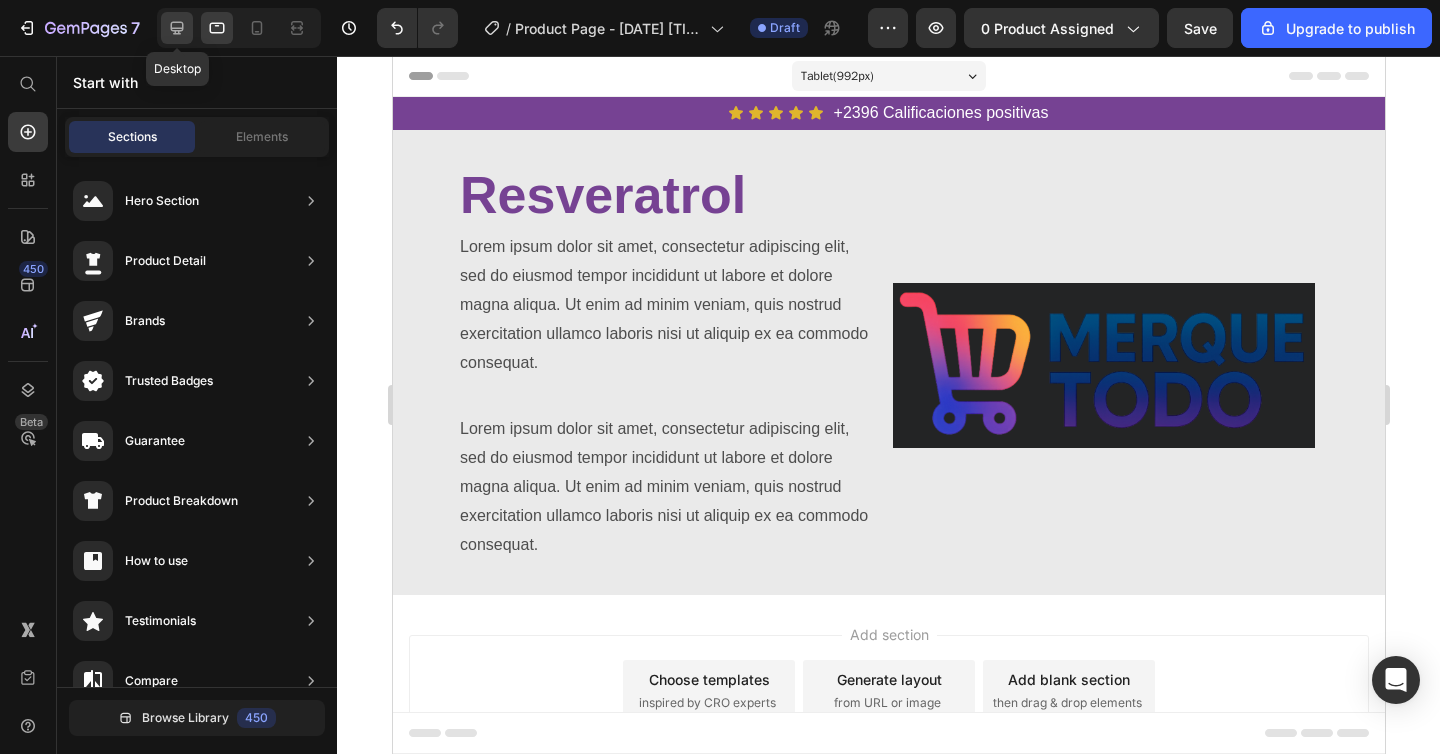 click 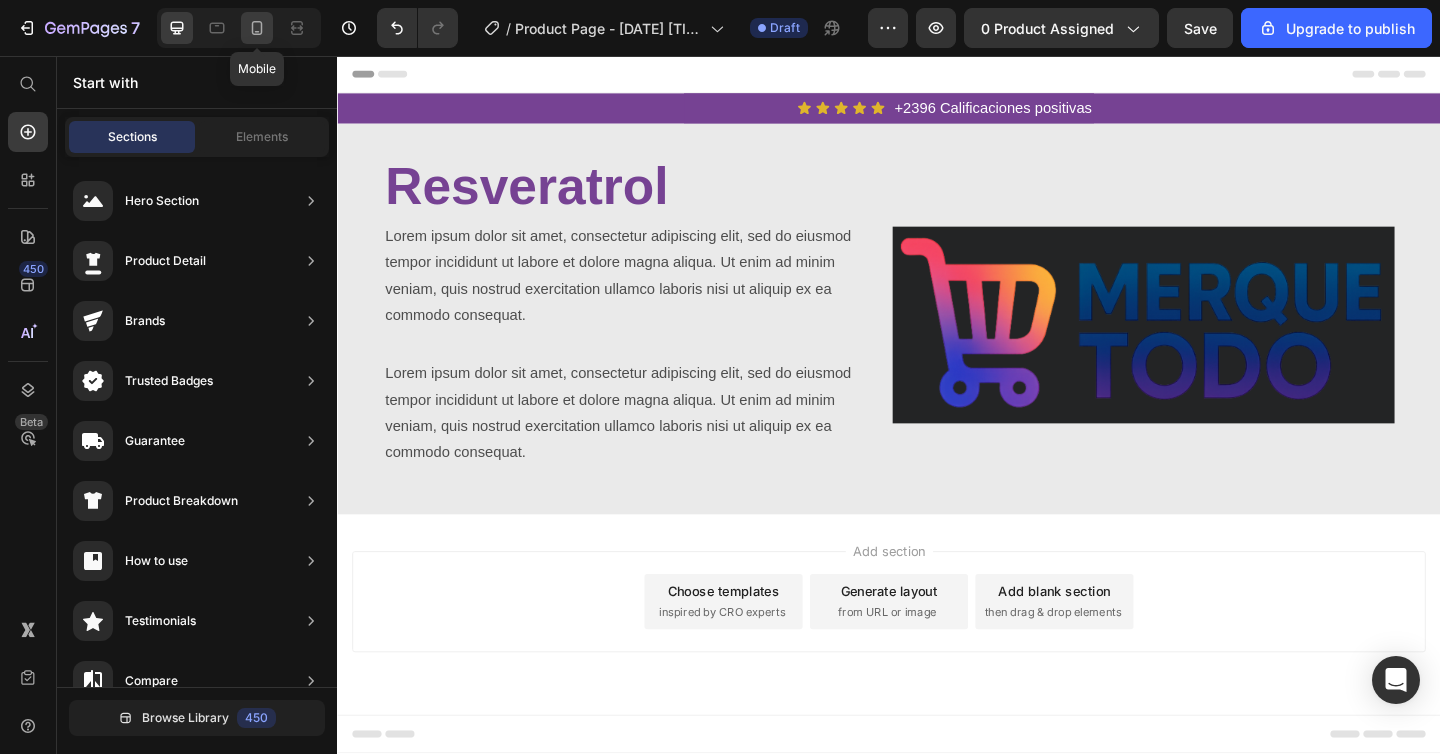 click 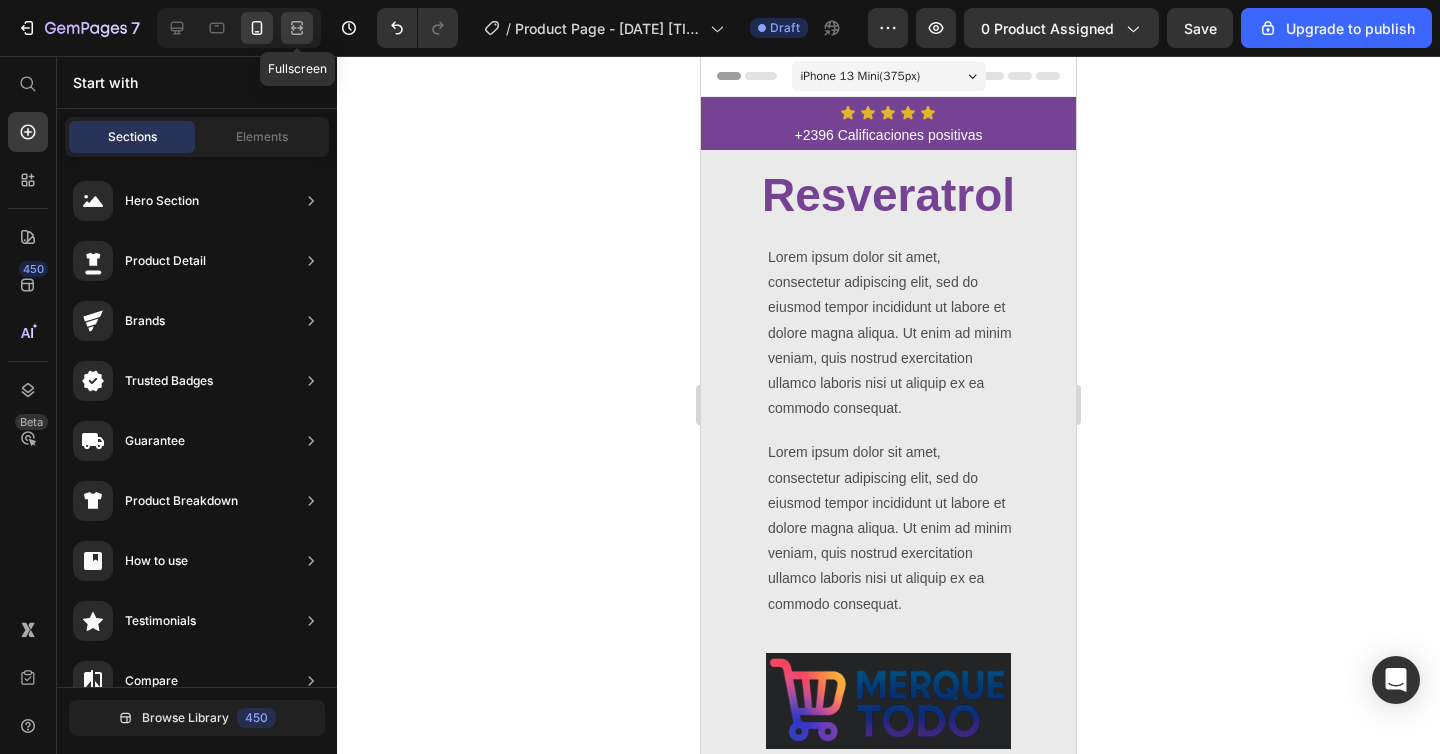 click 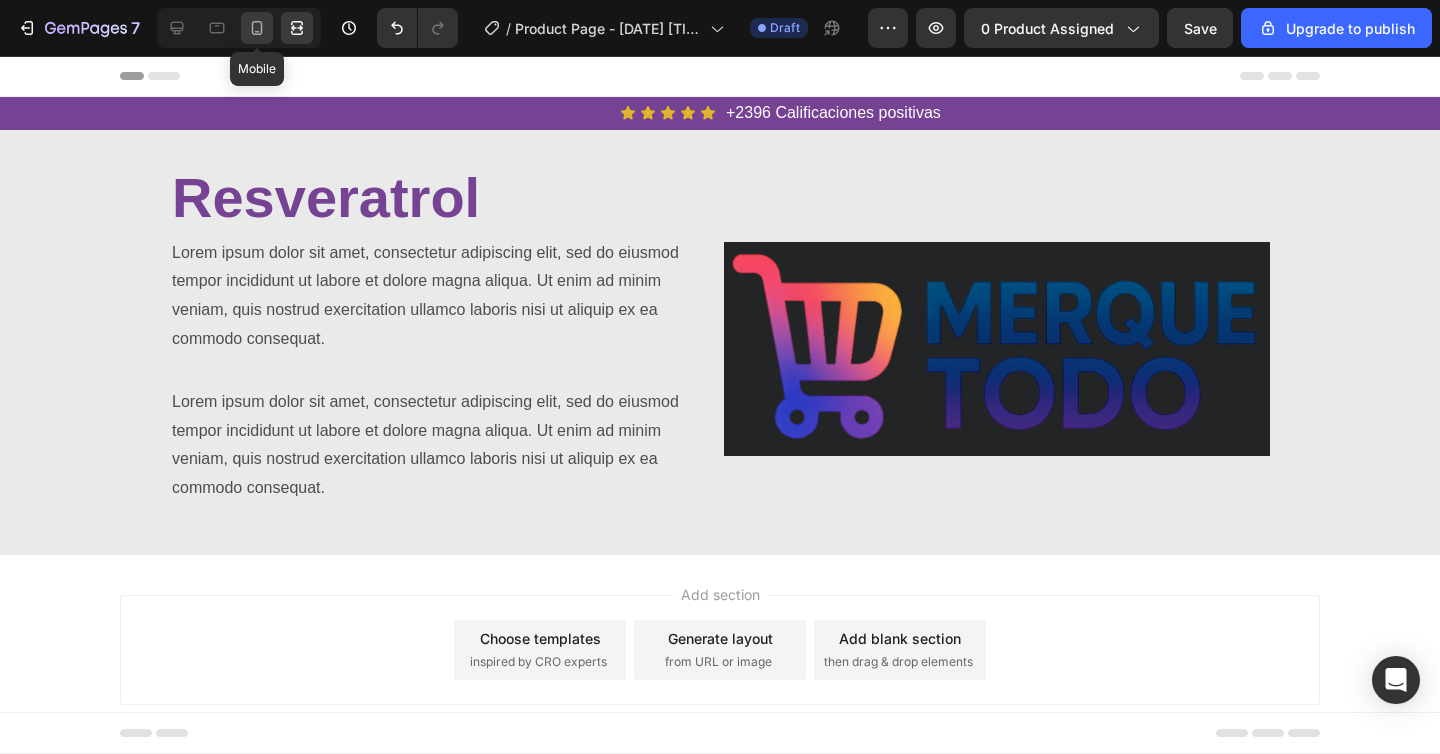 click 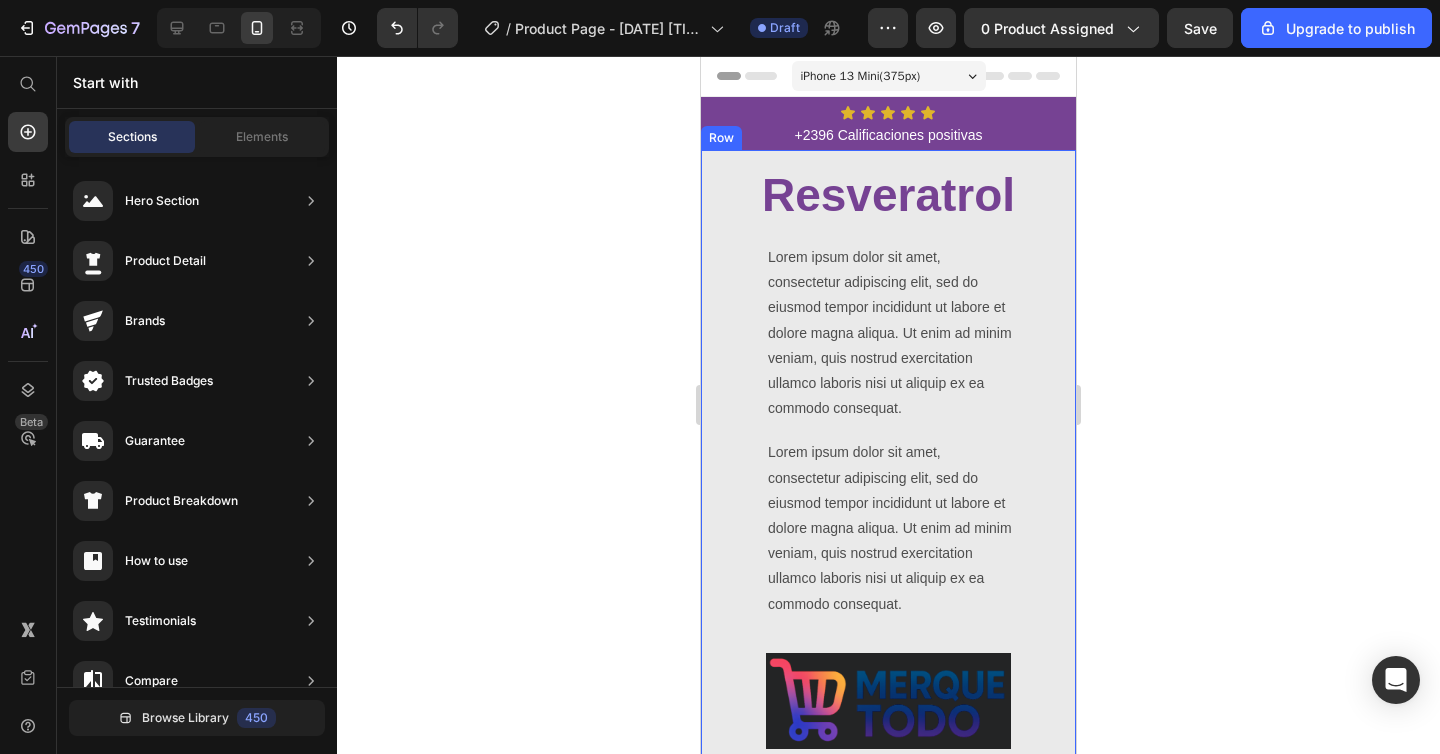 click on "Resveratrol Heading Lorem ipsum dolor sit amet, consectetur adipiscing elit, sed do eiusmod tempor incididunt ut labore et dolore magna aliqua. Ut enim ad minim veniam, quis nostrud exercitation ullamco laboris nisi ut aliquip ex ea commodo consequat. Text Block Lorem ipsum dolor sit amet, consectetur adipiscing elit, sed do eiusmod tempor incididunt ut labore et dolore magna aliqua. Ut enim ad minim veniam, quis nostrud exercitation ullamco laboris nisi ut aliquip ex ea commodo consequat. Text Block Image Row" at bounding box center [888, 461] 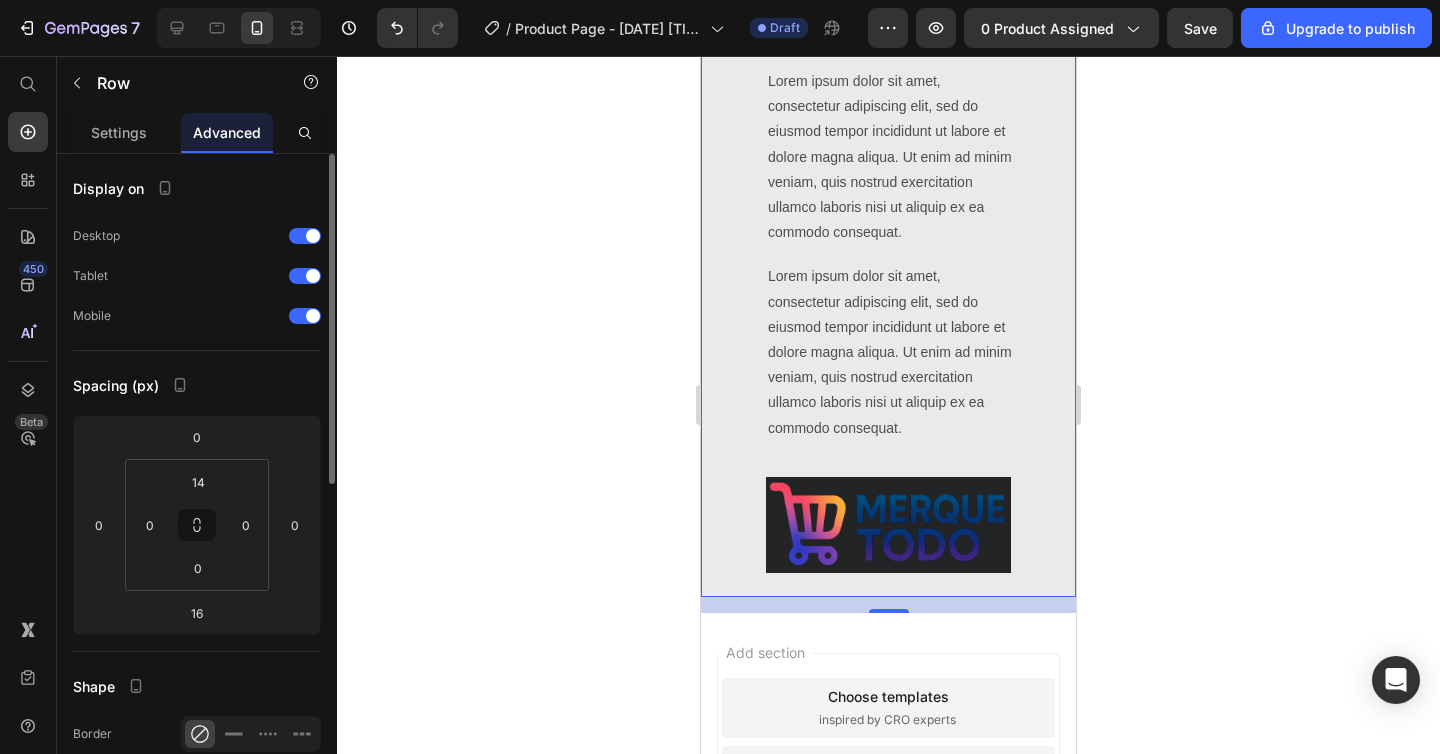 scroll, scrollTop: 453, scrollLeft: 0, axis: vertical 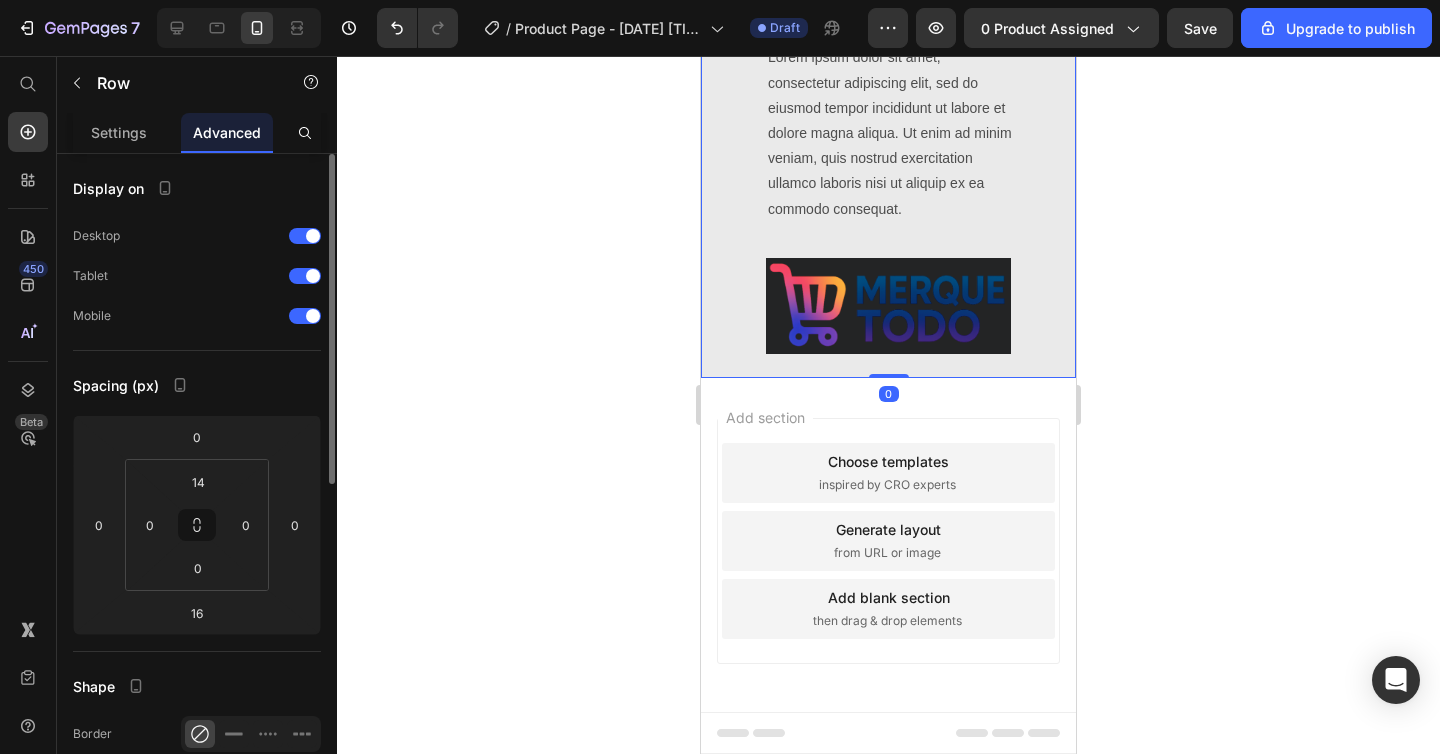 drag, startPoint x: 879, startPoint y: 326, endPoint x: 877, endPoint y: 303, distance: 23.086792 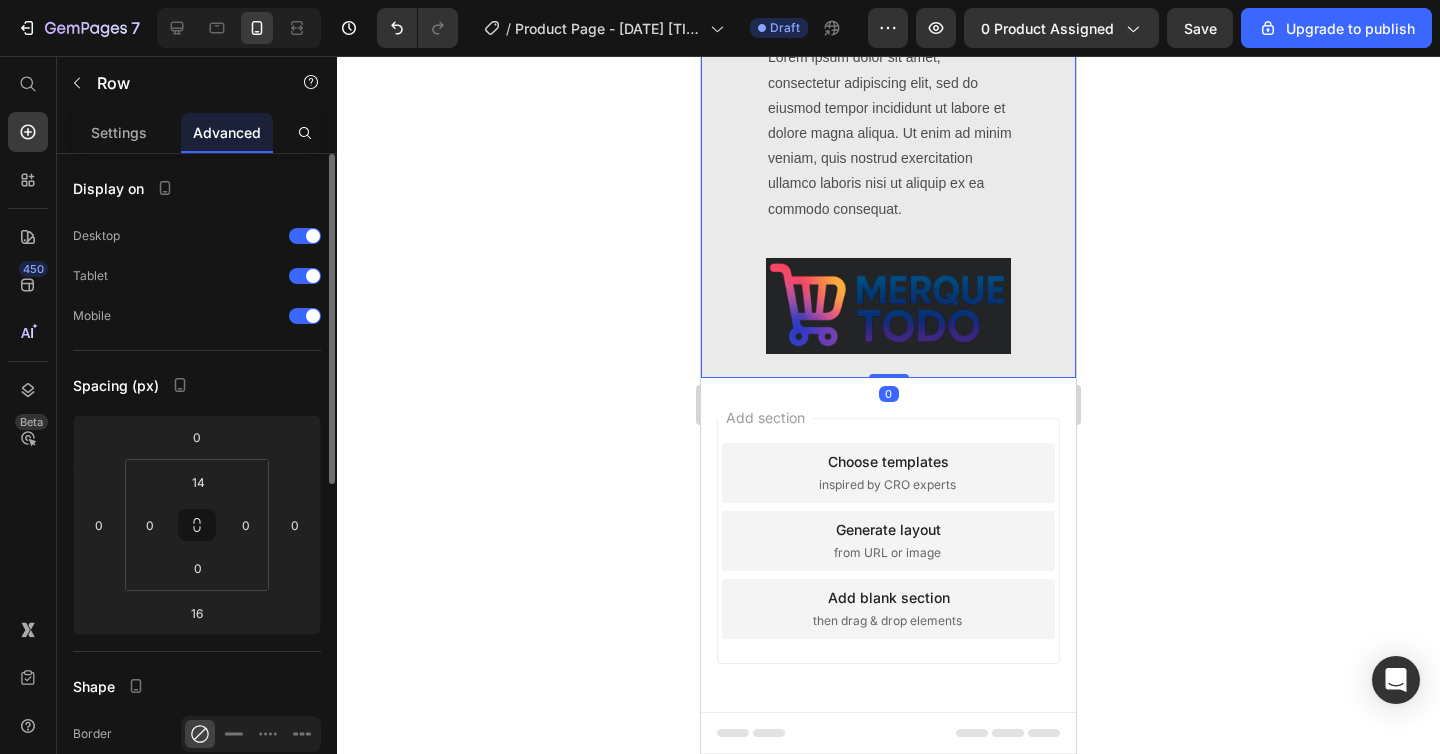 click on "Resveratrol Heading Lorem ipsum dolor sit amet, consectetur adipiscing elit, sed do eiusmod tempor incididunt ut labore et dolore magna aliqua. Ut enim ad minim veniam, quis nostrud exercitation ullamco laboris nisi ut aliquip ex ea commodo consequat. Text Block Lorem ipsum dolor sit amet, consectetur adipiscing elit, sed do eiusmod tempor incididunt ut labore et dolore magna aliqua. Ut enim ad minim veniam, quis nostrud exercitation ullamco laboris nisi ut aliquip ex ea commodo consequat. Text Block Image Row   0" at bounding box center (888, 66) 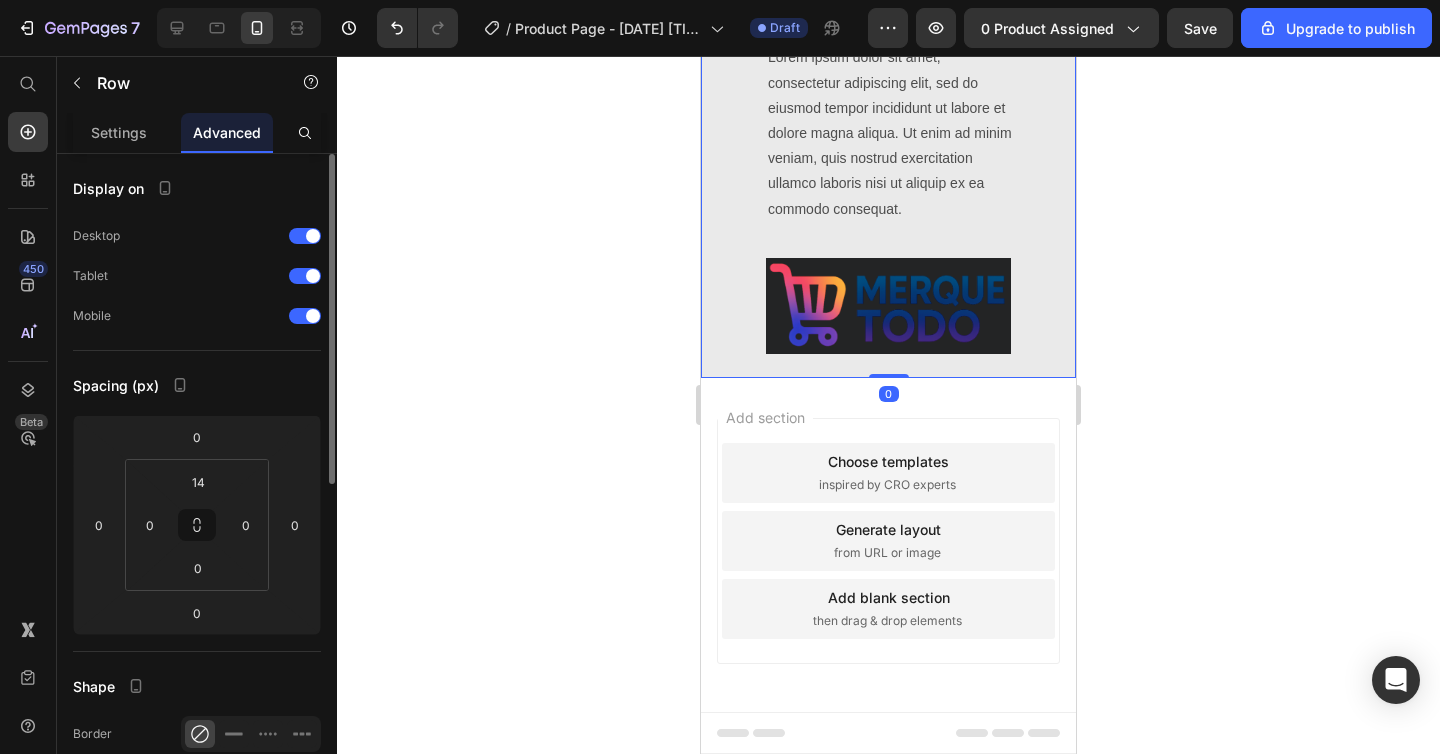 click 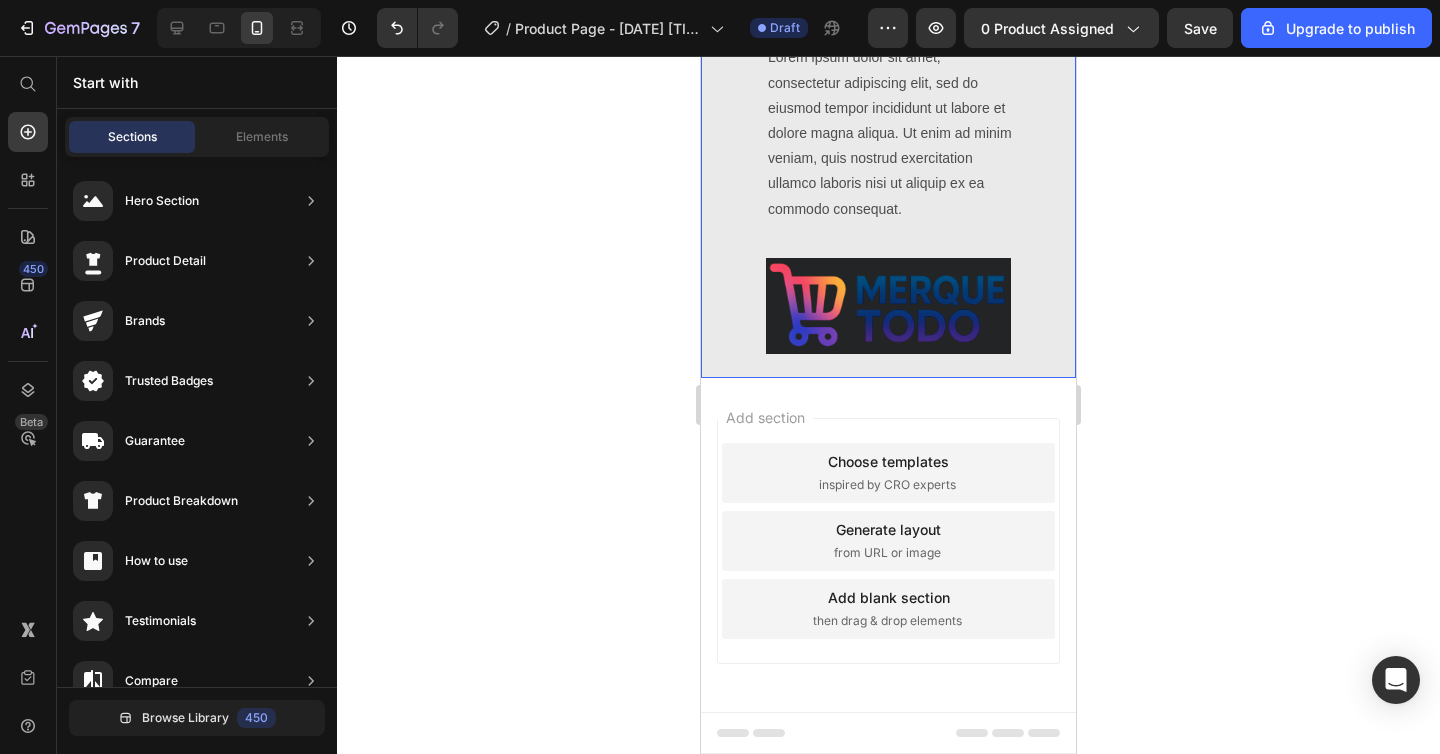 click on "Resveratrol Heading Lorem ipsum dolor sit amet, consectetur adipiscing elit, sed do eiusmod tempor incididunt ut labore et dolore magna aliqua. Ut enim ad minim veniam, quis nostrud exercitation ullamco laboris nisi ut aliquip ex ea commodo consequat. Text Block Lorem ipsum dolor sit amet, consectetur adipiscing elit, sed do eiusmod tempor incididunt ut labore et dolore magna aliqua. Ut enim ad minim veniam, quis nostrud exercitation ullamco laboris nisi ut aliquip ex ea commodo consequat. Text Block Image Row" at bounding box center [888, 66] 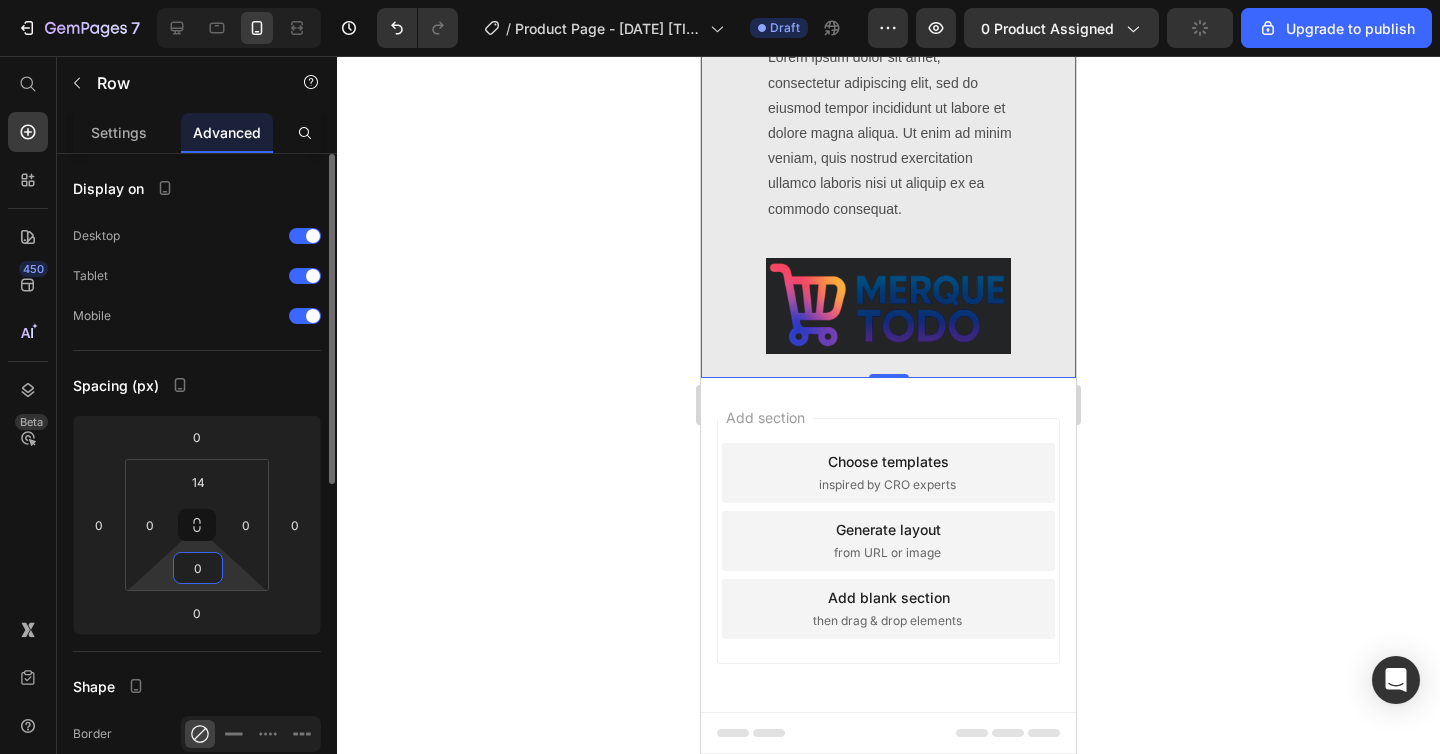 click on "0" at bounding box center (198, 568) 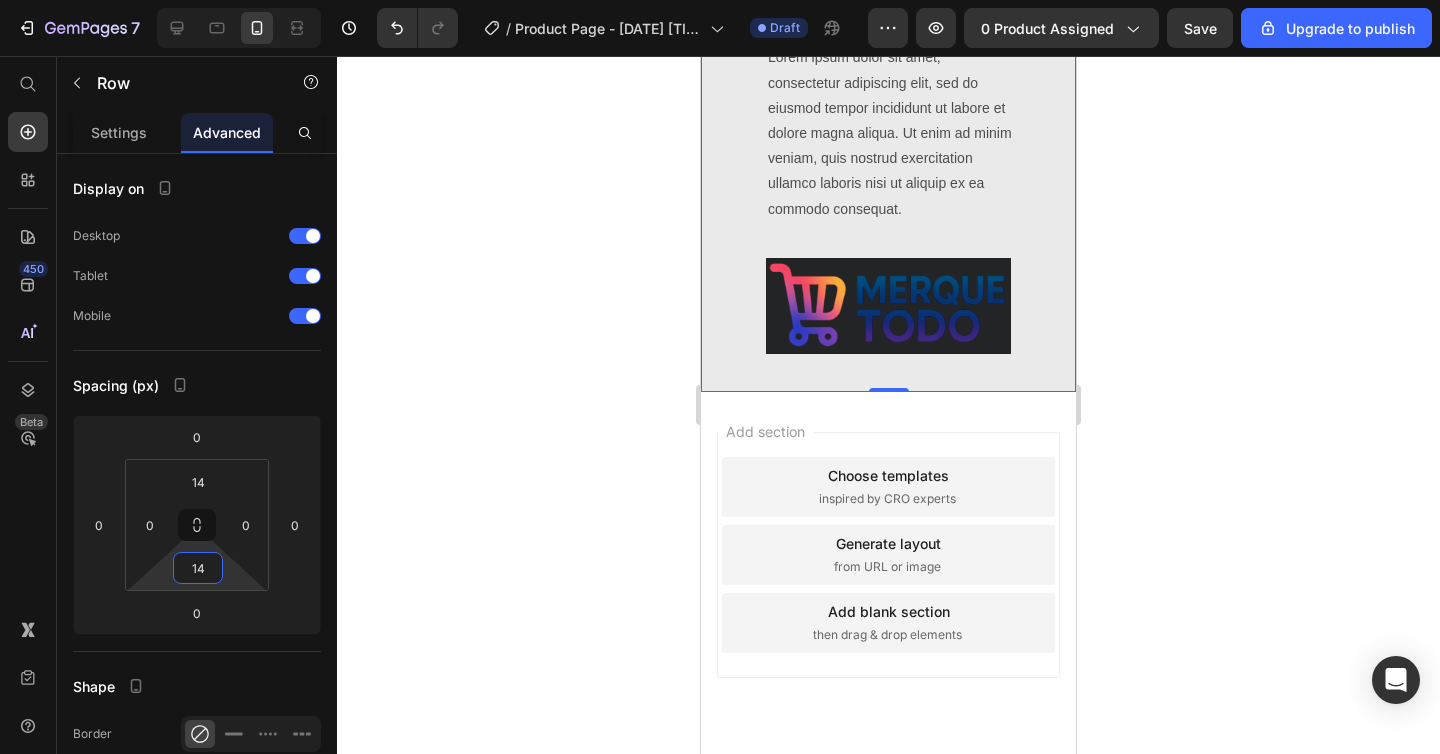 type on "14" 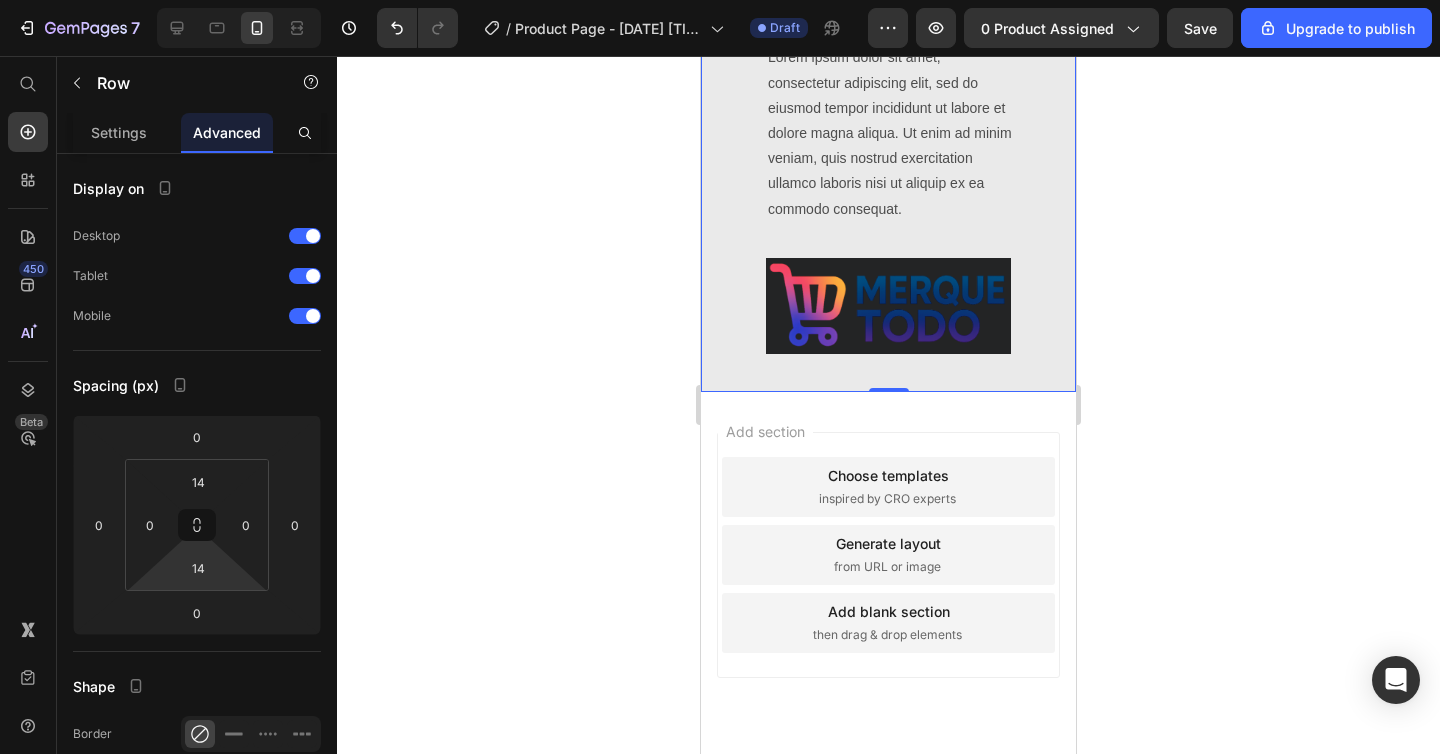 click 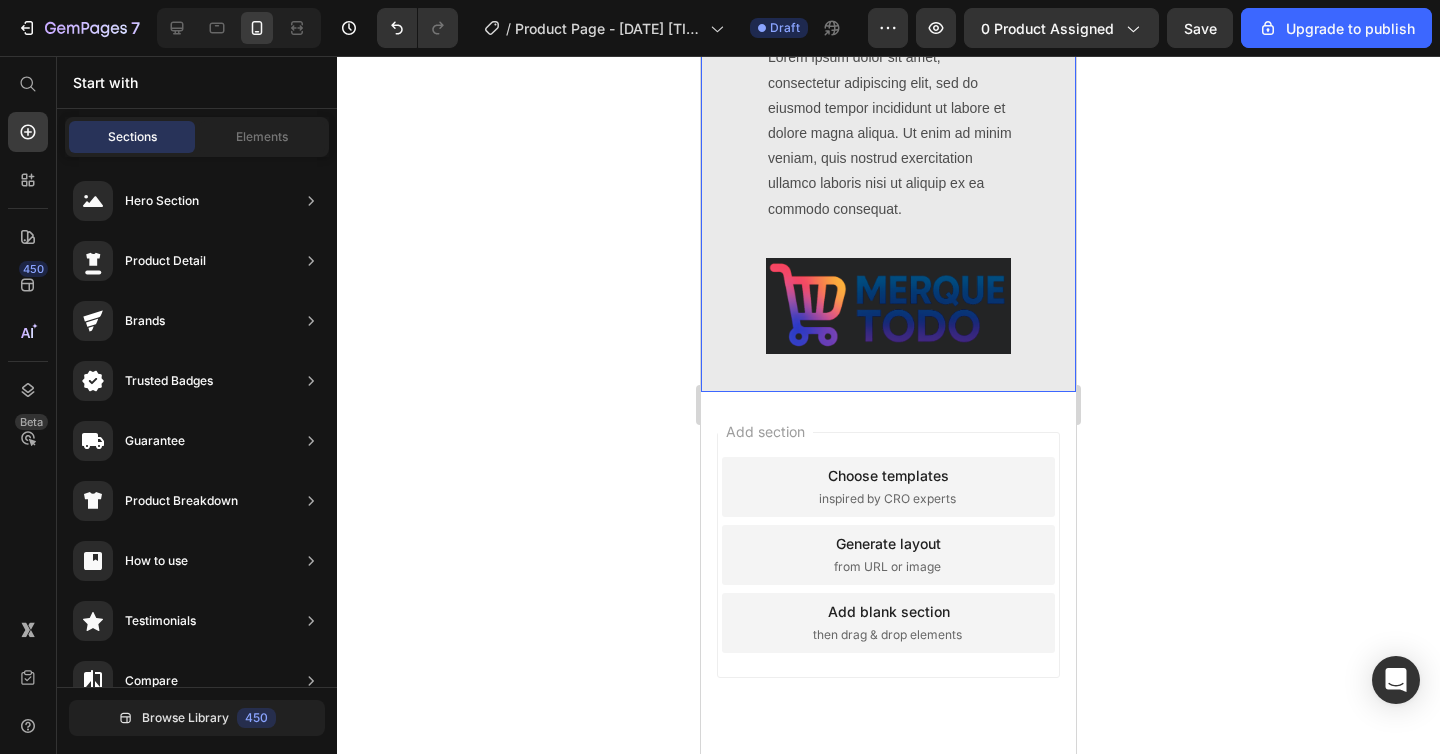 scroll, scrollTop: 0, scrollLeft: 0, axis: both 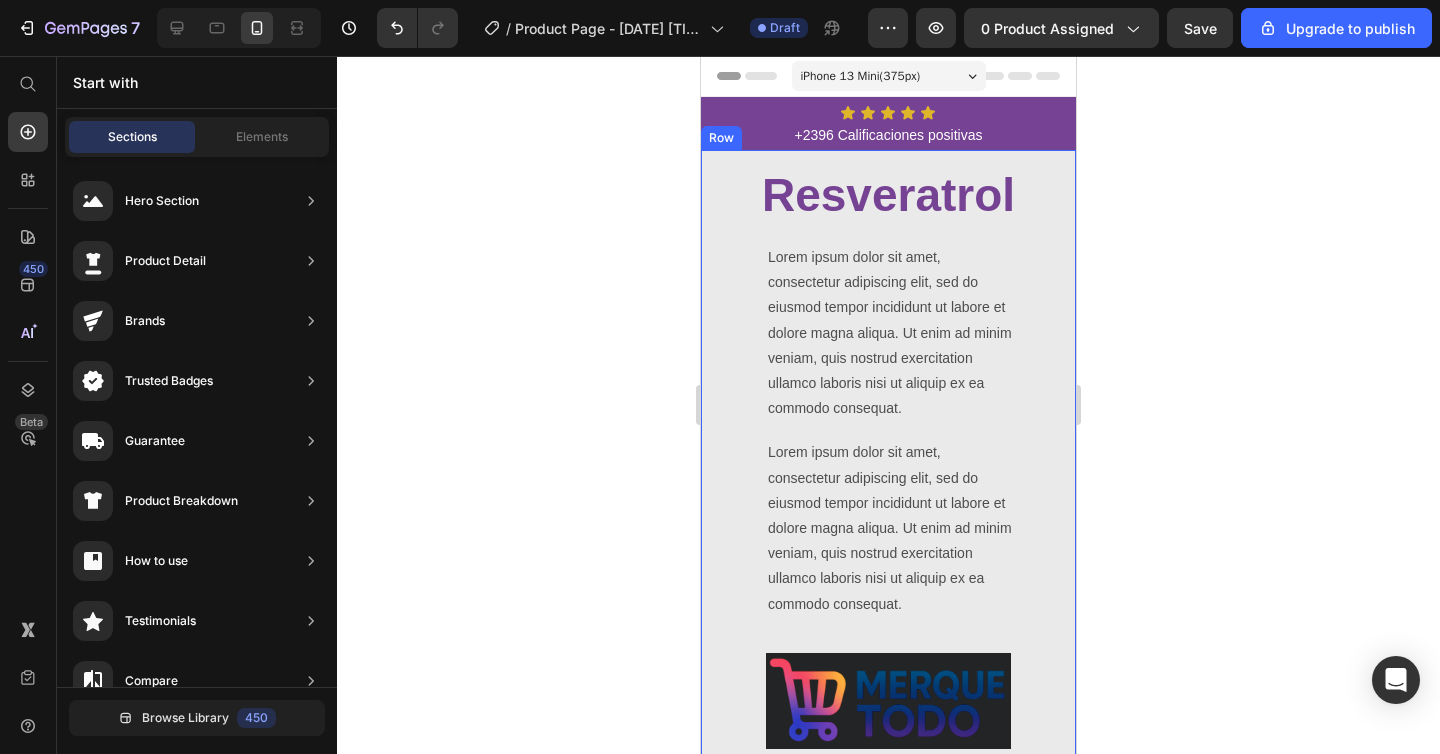 click on "Resveratrol Heading Lorem ipsum dolor sit amet, consectetur adipiscing elit, sed do eiusmod tempor incididunt ut labore et dolore magna aliqua. Ut enim ad minim veniam, quis nostrud exercitation ullamco laboris nisi ut aliquip ex ea commodo consequat. Text Block Lorem ipsum dolor sit amet, consectetur adipiscing elit, sed do eiusmod tempor incididunt ut labore et dolore magna aliqua. Ut enim ad minim veniam, quis nostrud exercitation ullamco laboris nisi ut aliquip ex ea commodo consequat. Text Block Image Row" at bounding box center [888, 468] 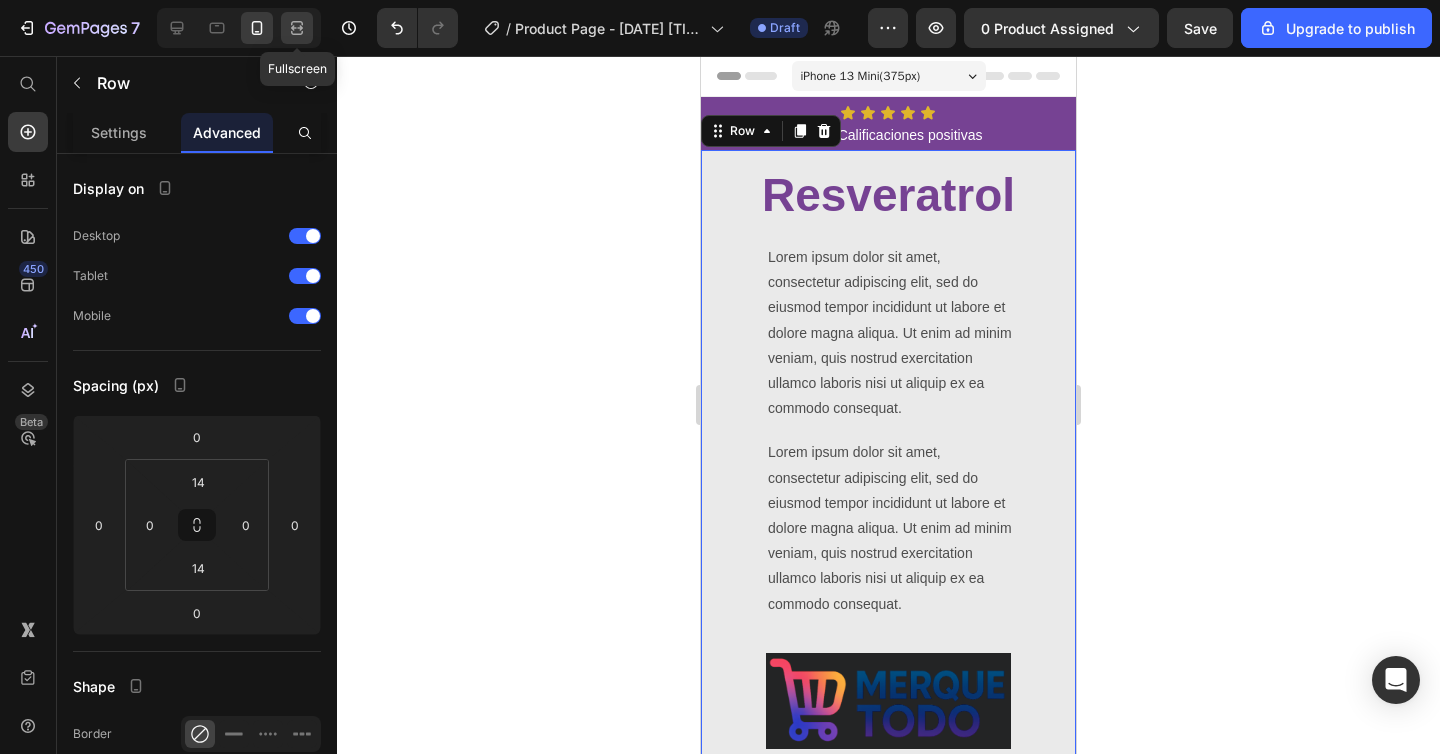 click 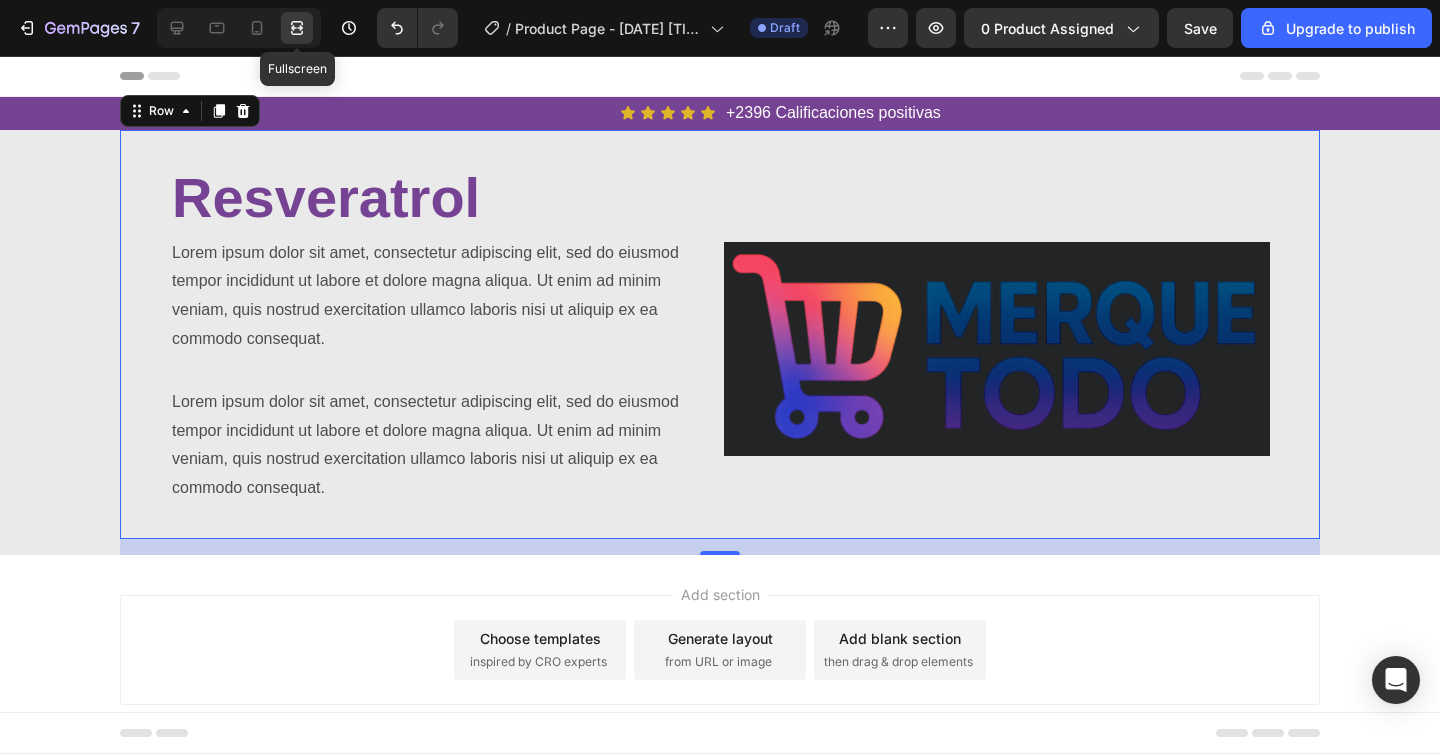 scroll, scrollTop: 4, scrollLeft: 0, axis: vertical 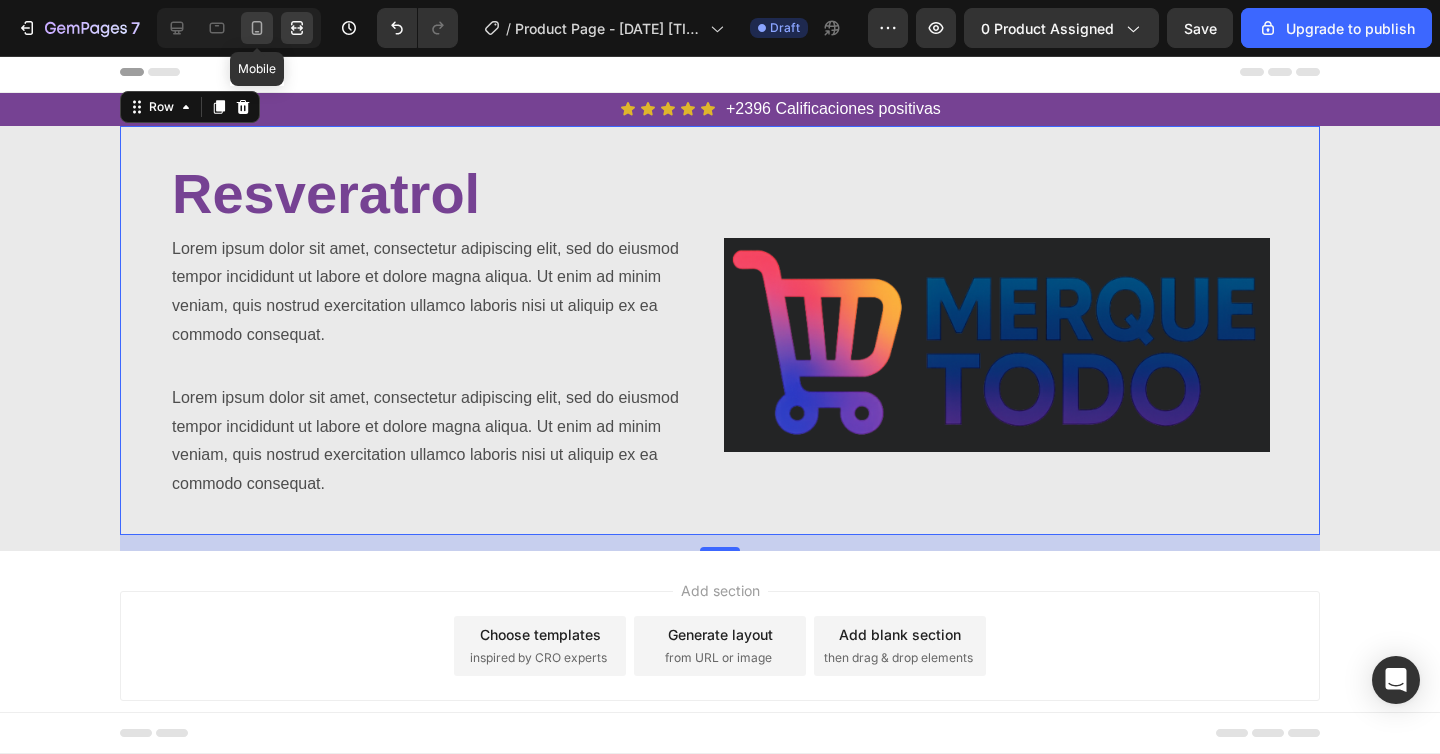click 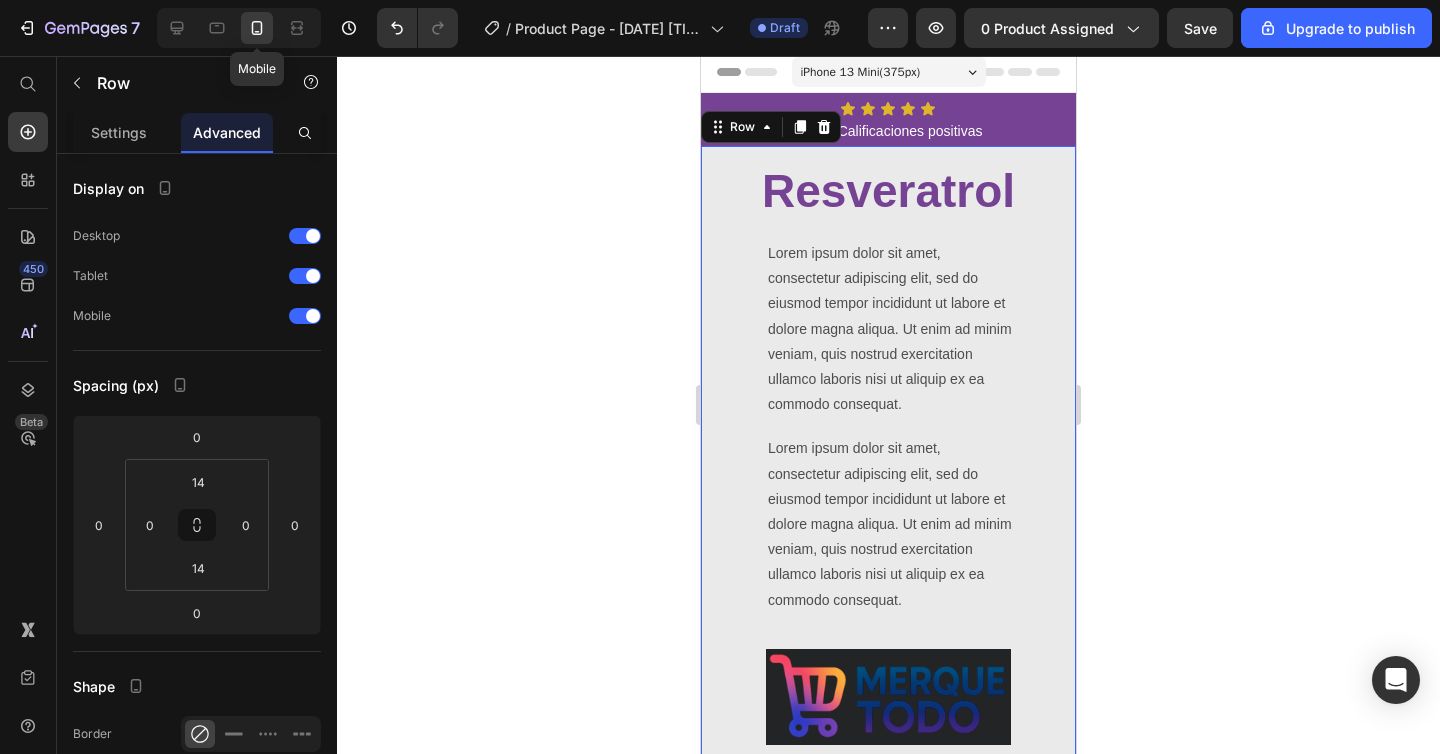scroll, scrollTop: 24, scrollLeft: 0, axis: vertical 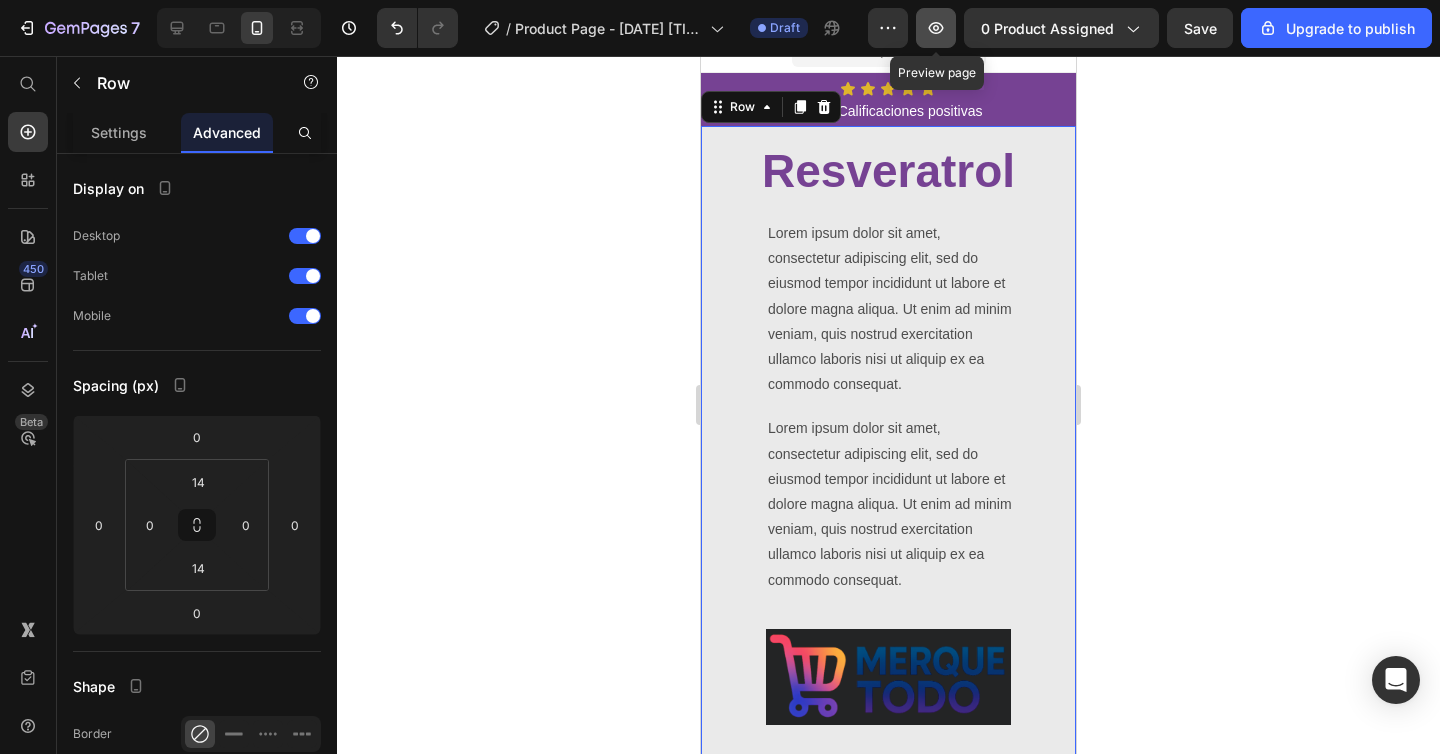 click 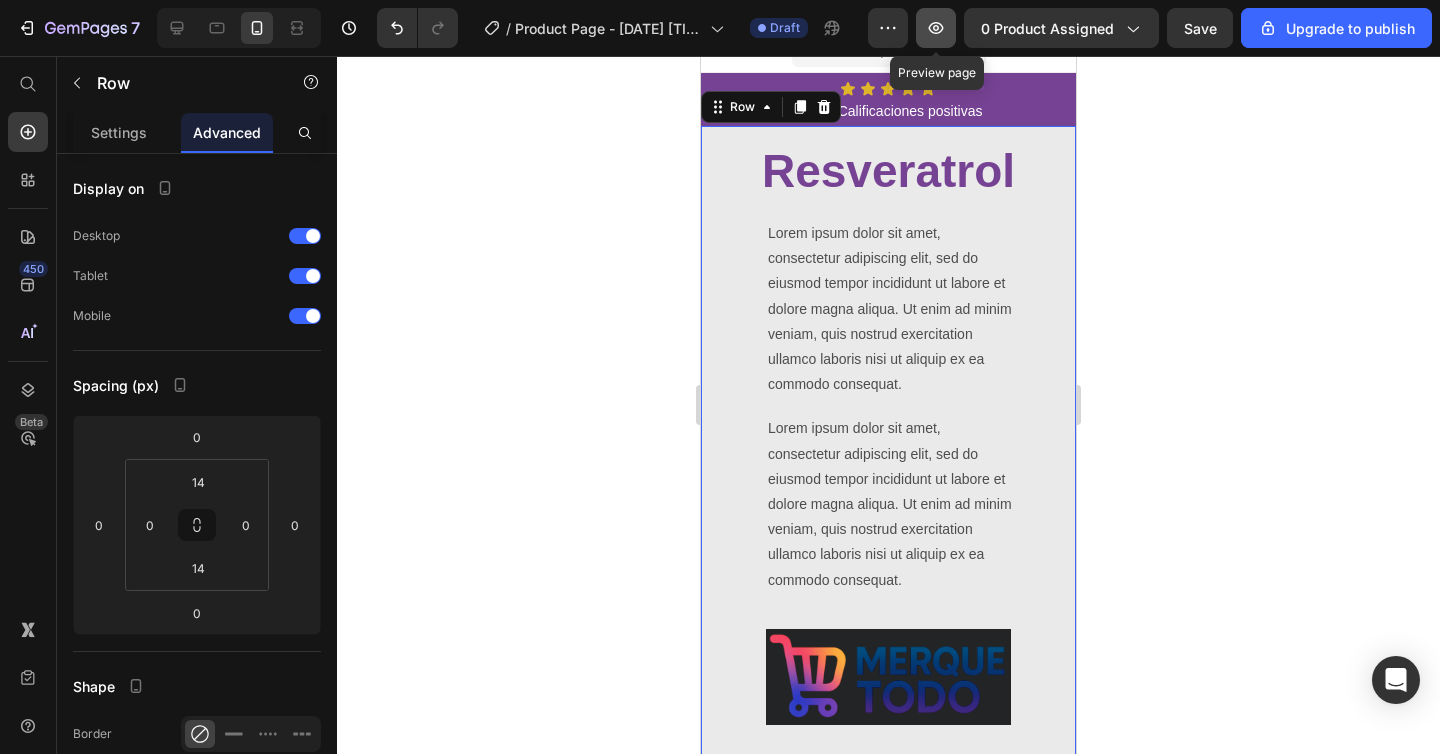 type 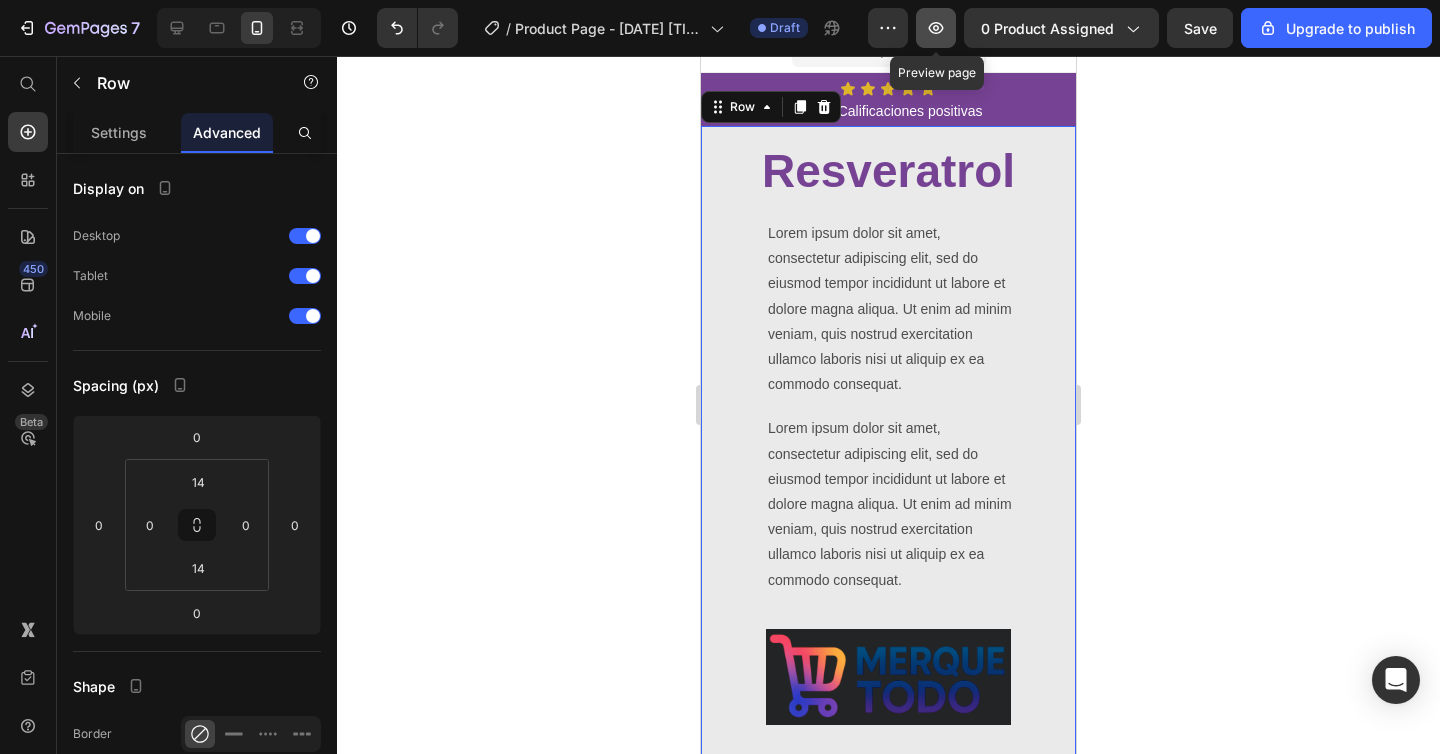 click 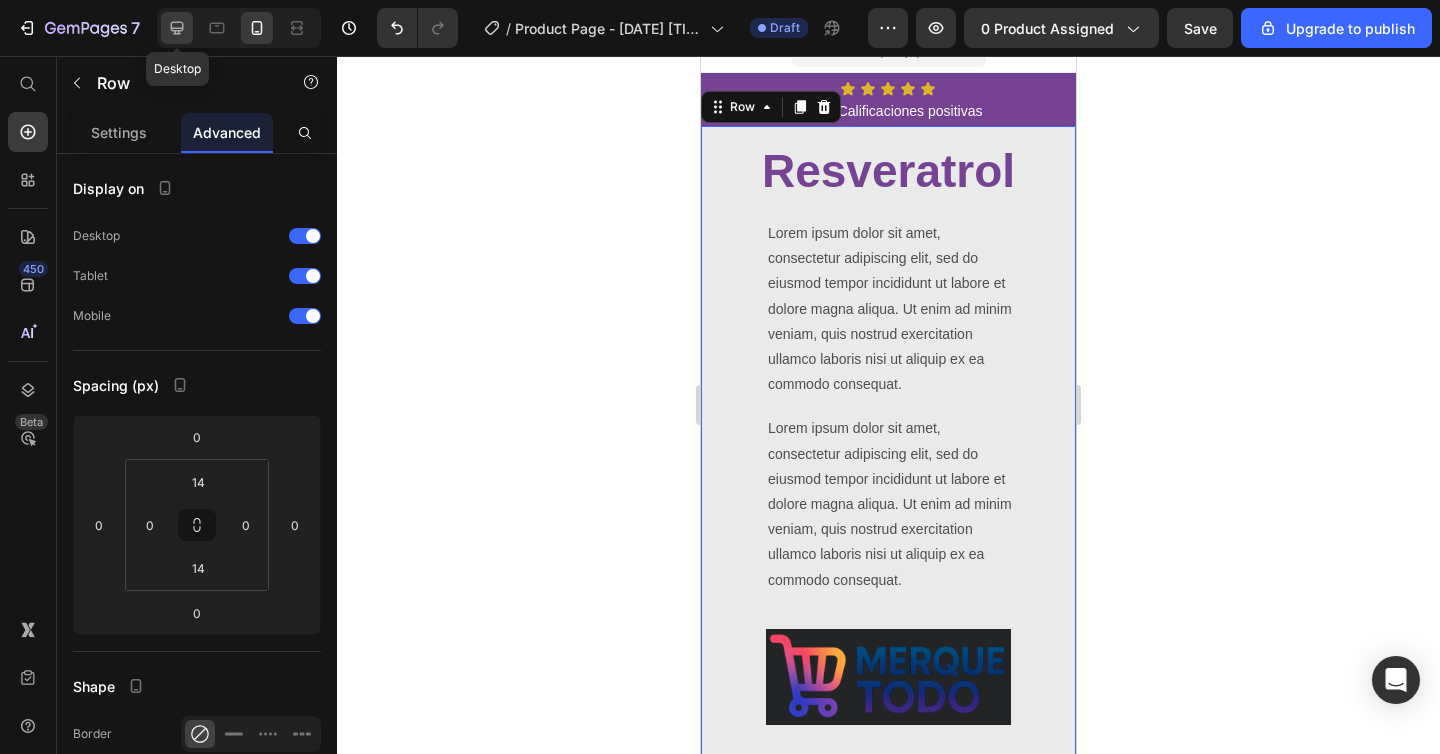 click 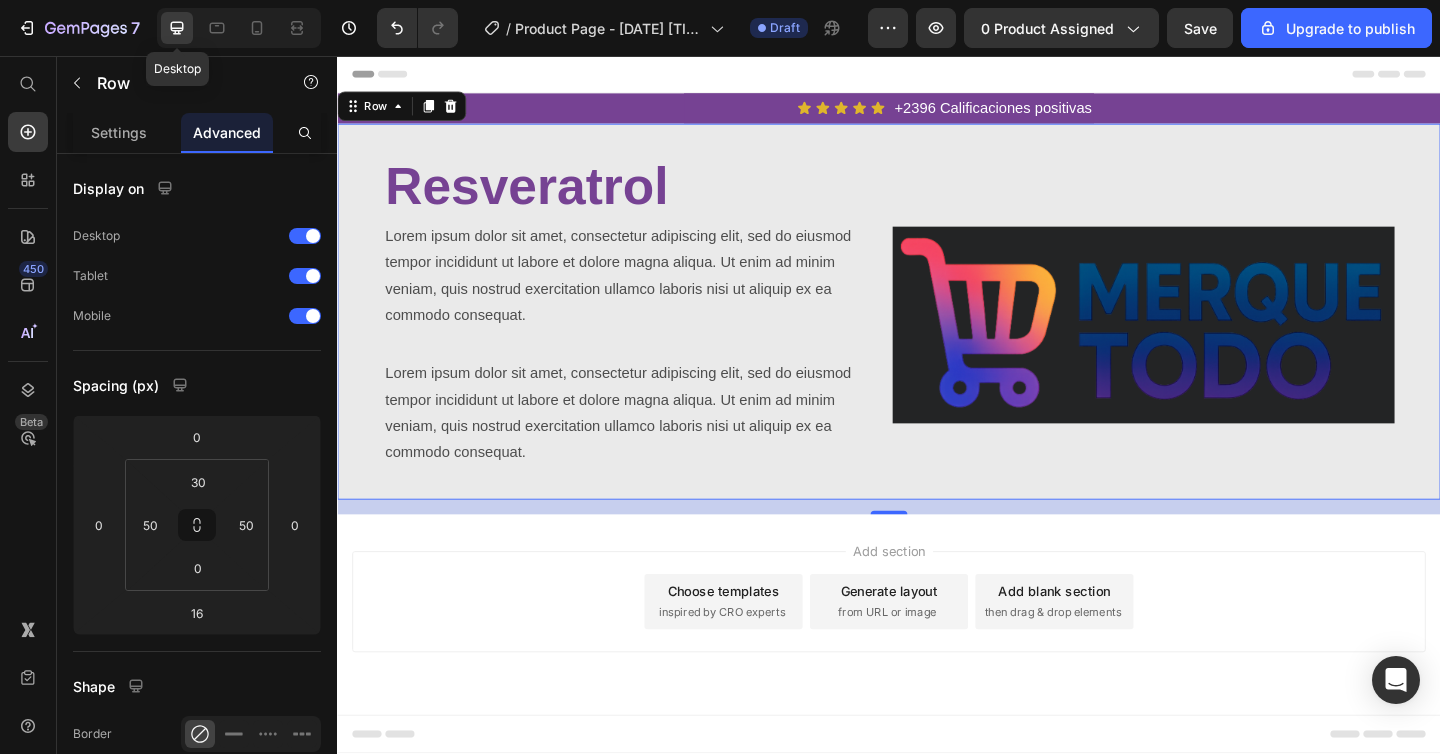 scroll, scrollTop: 0, scrollLeft: 0, axis: both 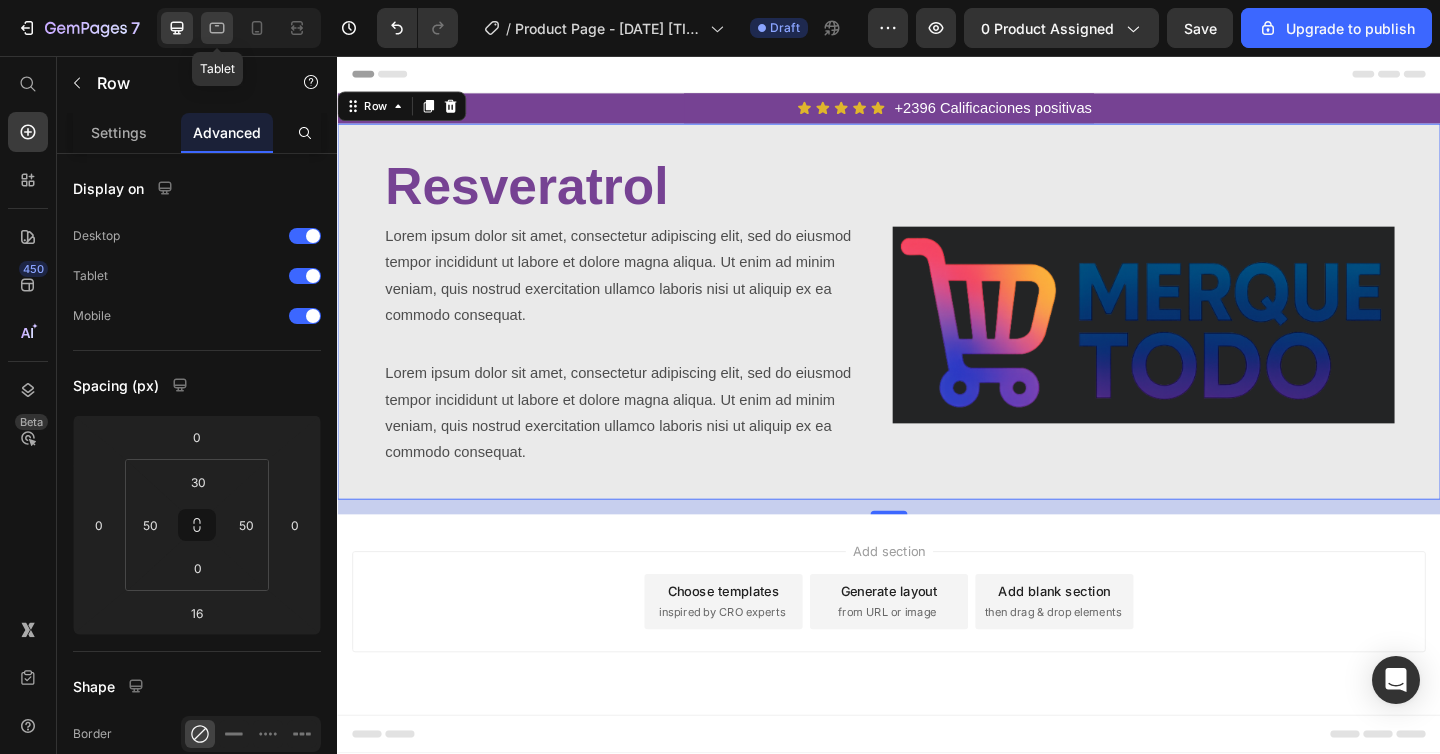 click 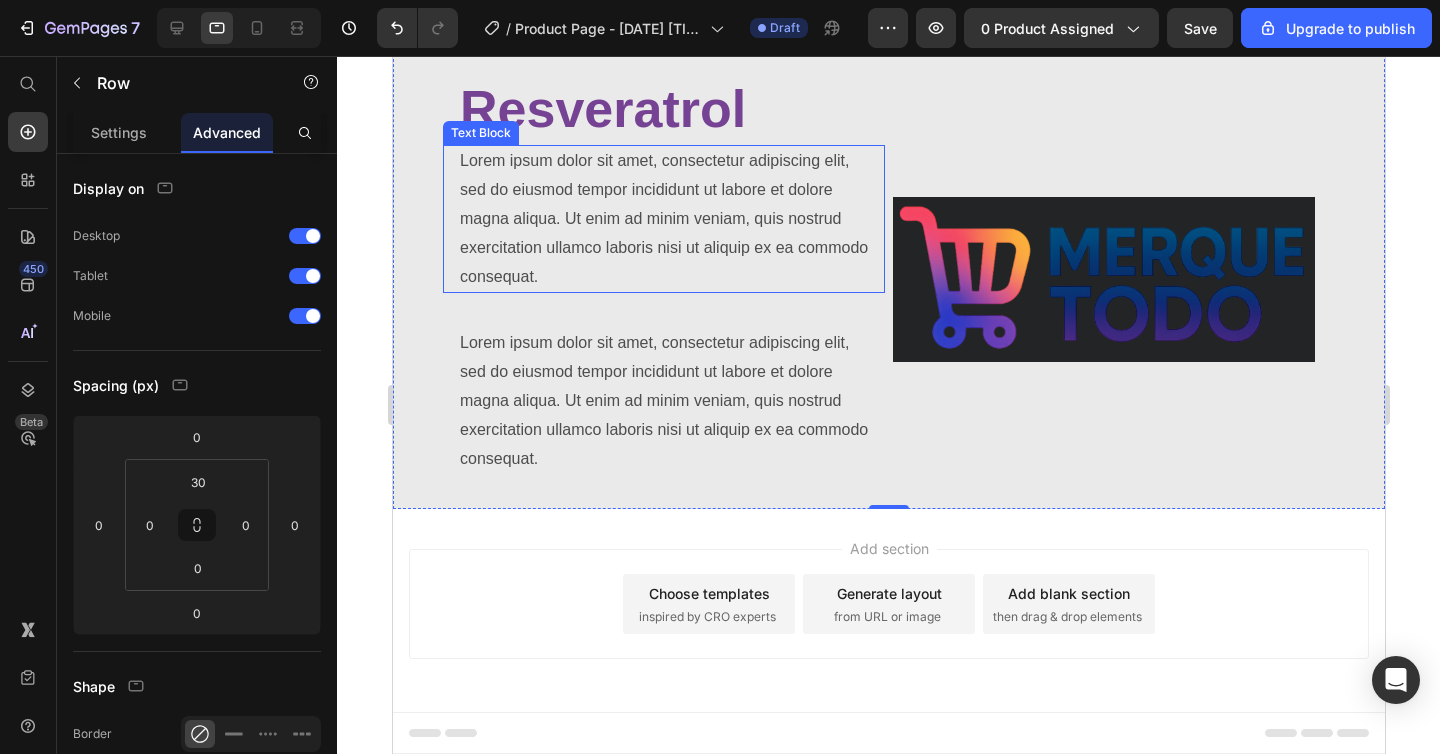 scroll, scrollTop: 87, scrollLeft: 0, axis: vertical 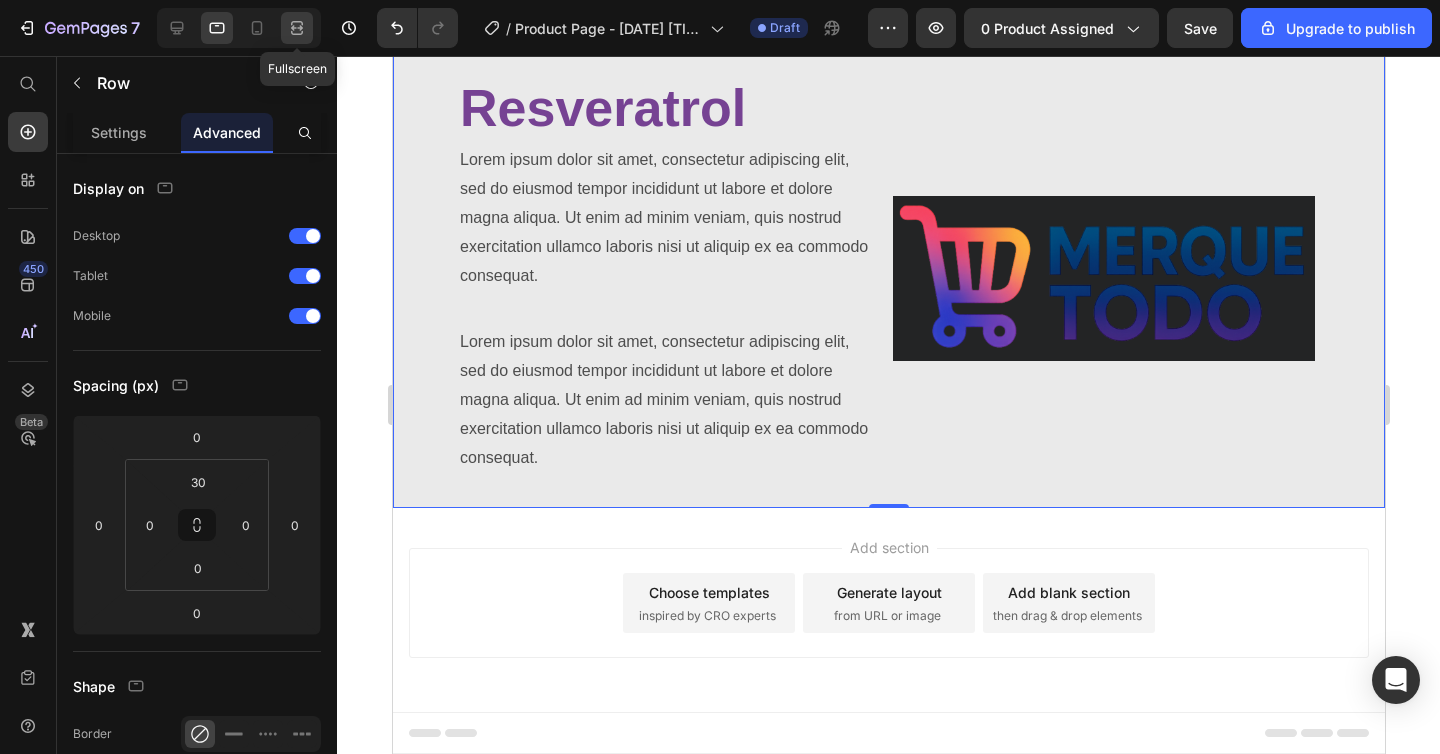click 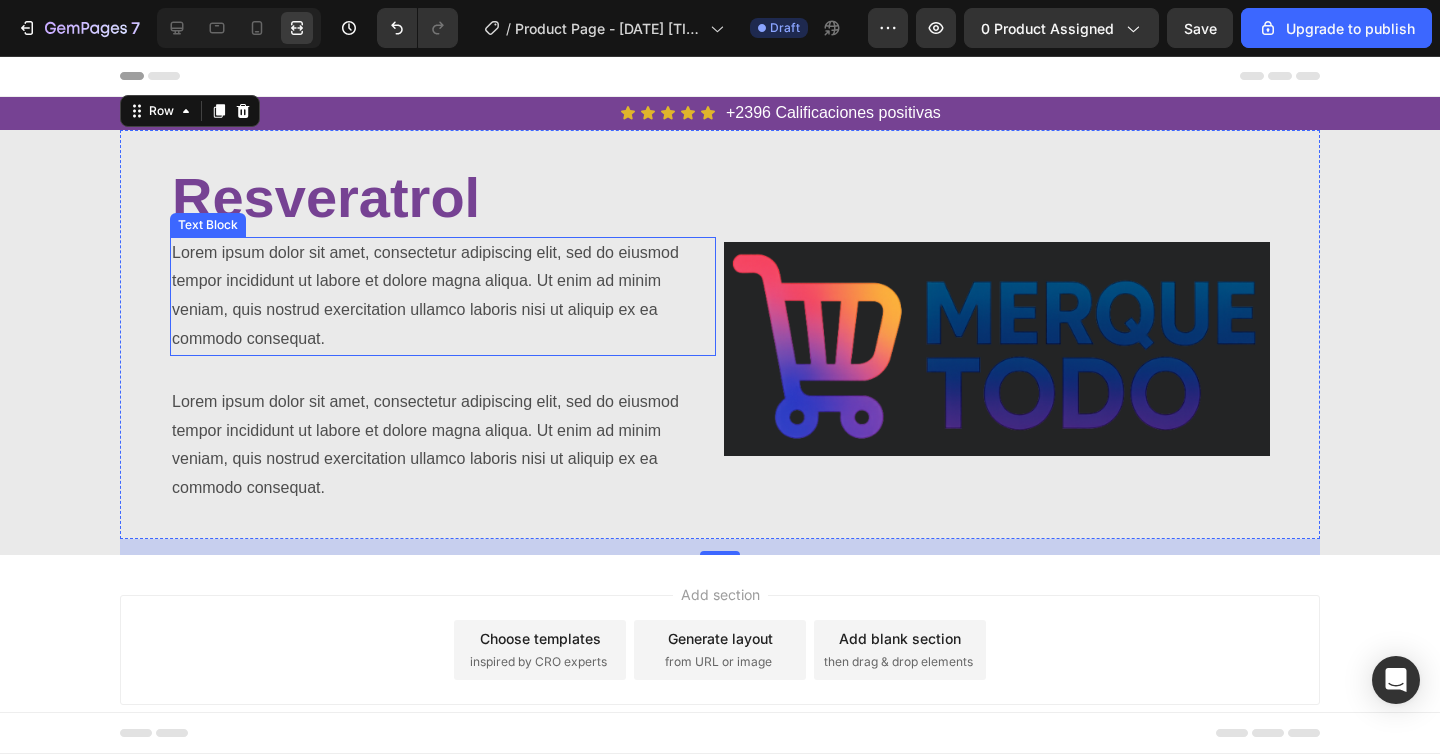 scroll, scrollTop: 47, scrollLeft: 0, axis: vertical 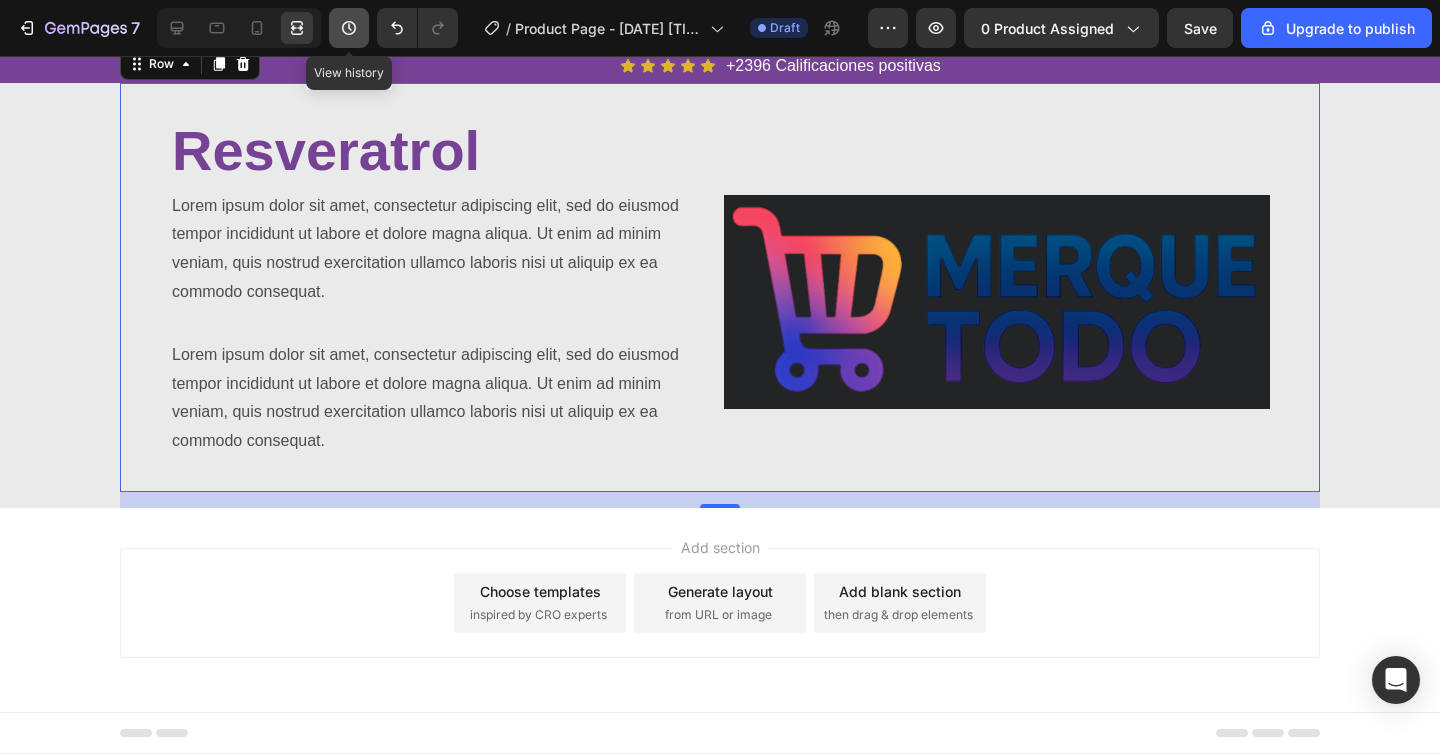 click 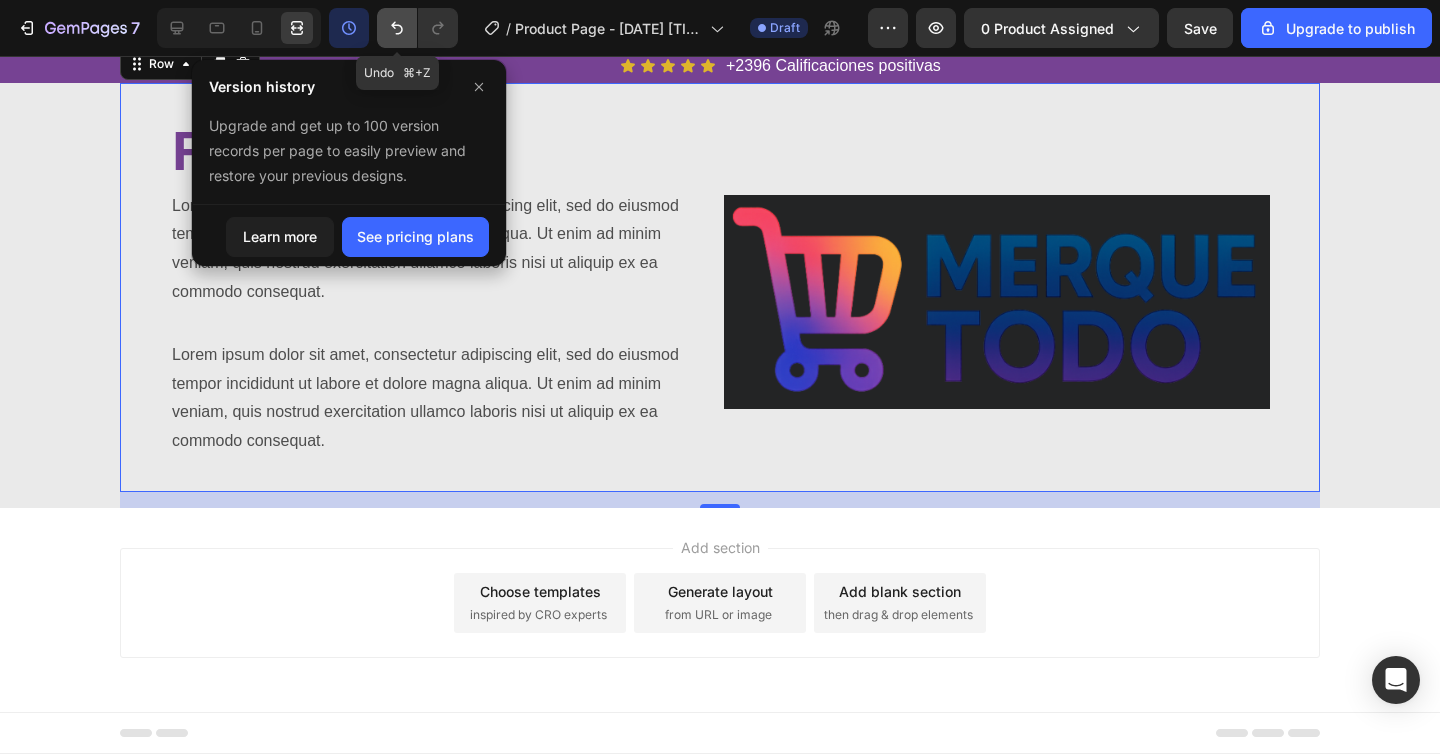 click 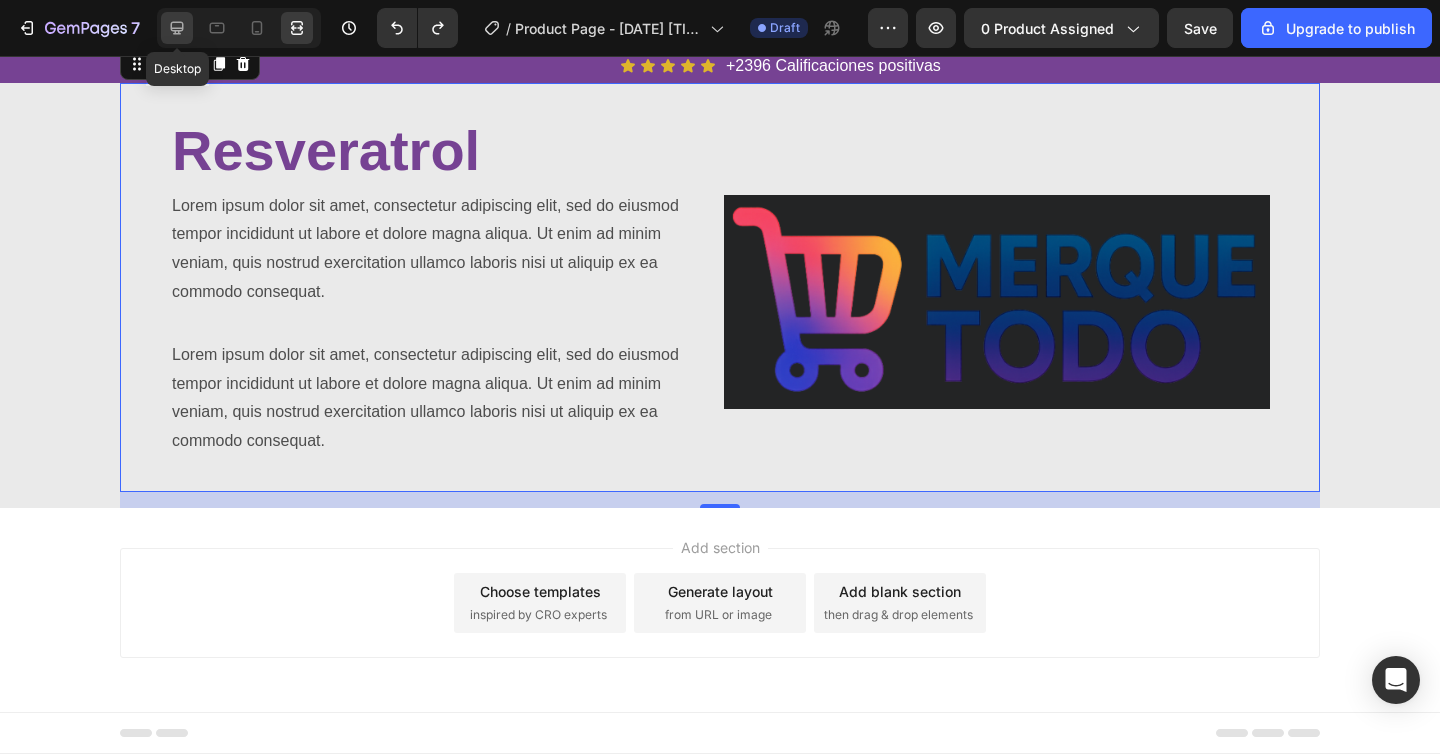 click 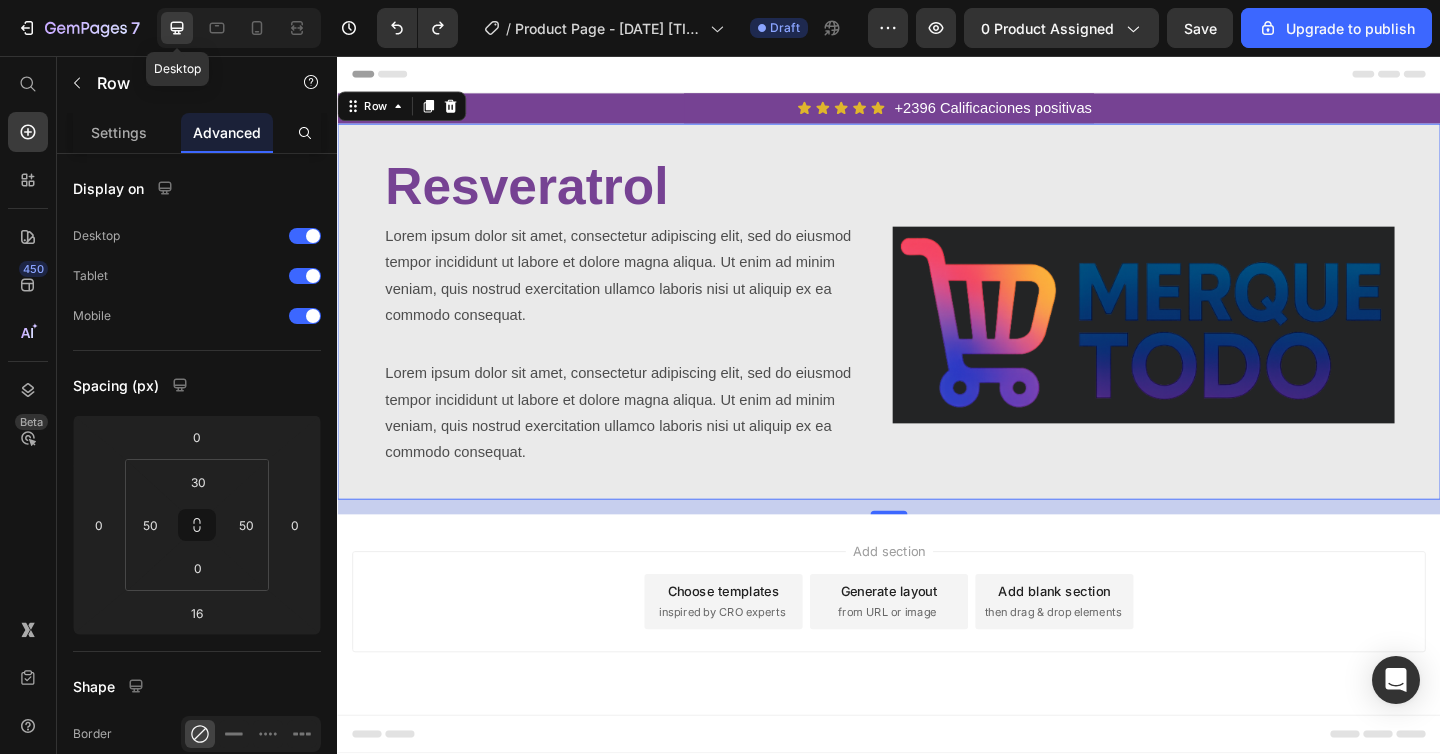 scroll, scrollTop: 0, scrollLeft: 0, axis: both 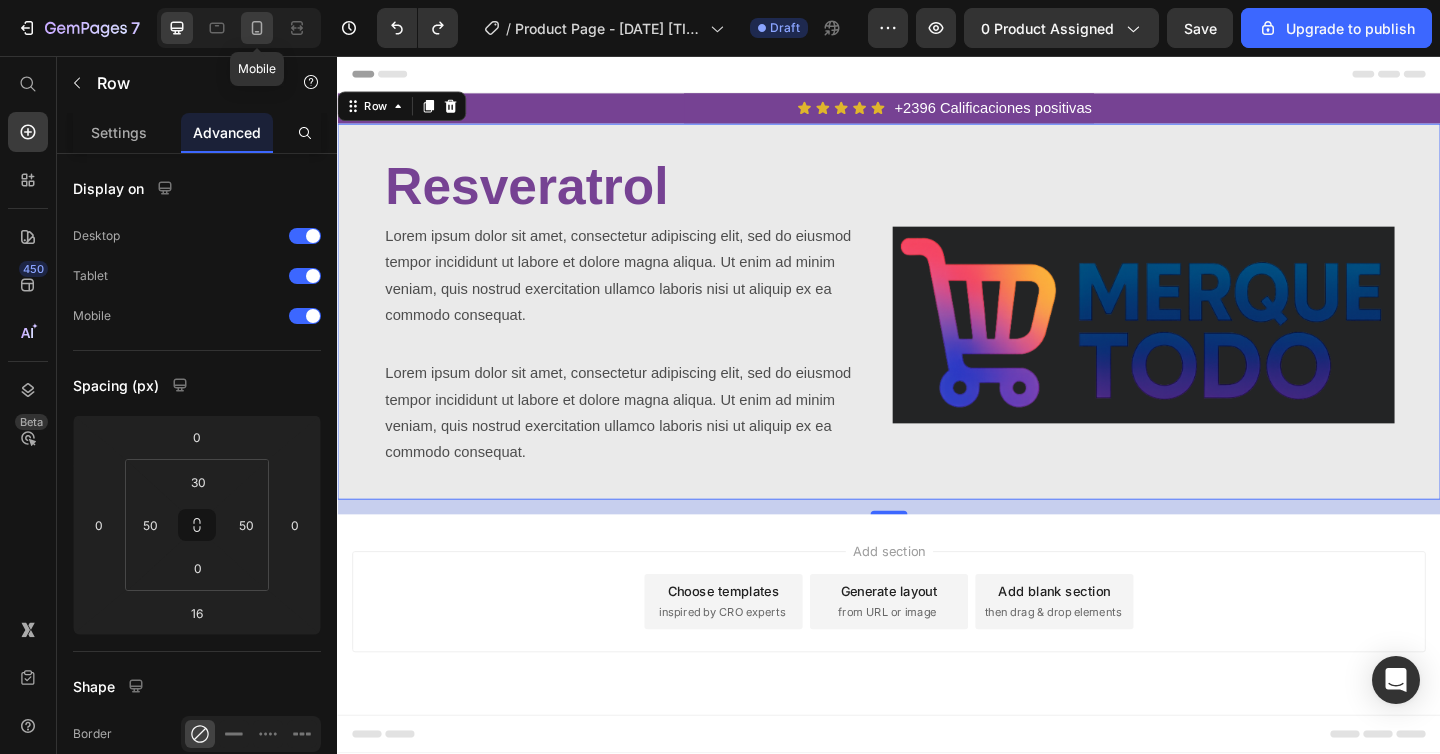 click 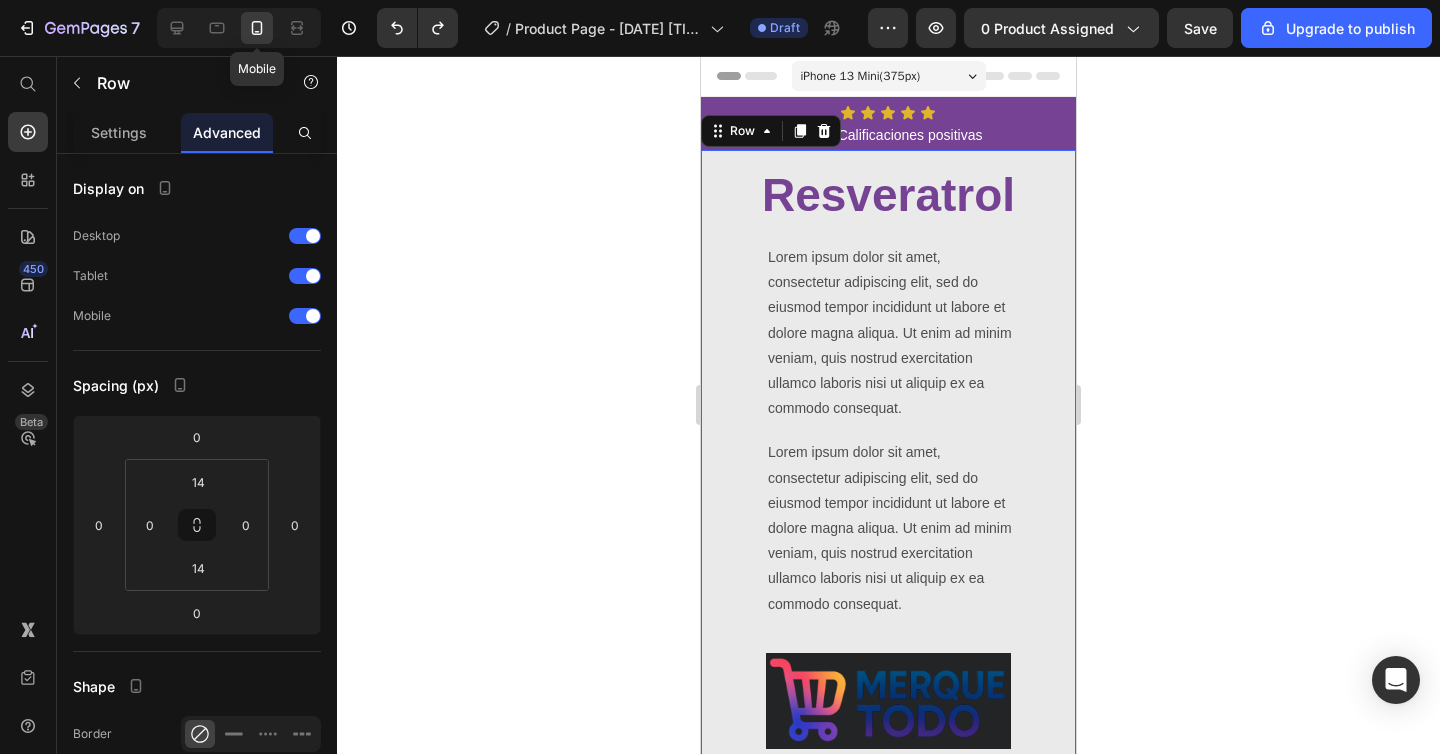 scroll, scrollTop: 24, scrollLeft: 0, axis: vertical 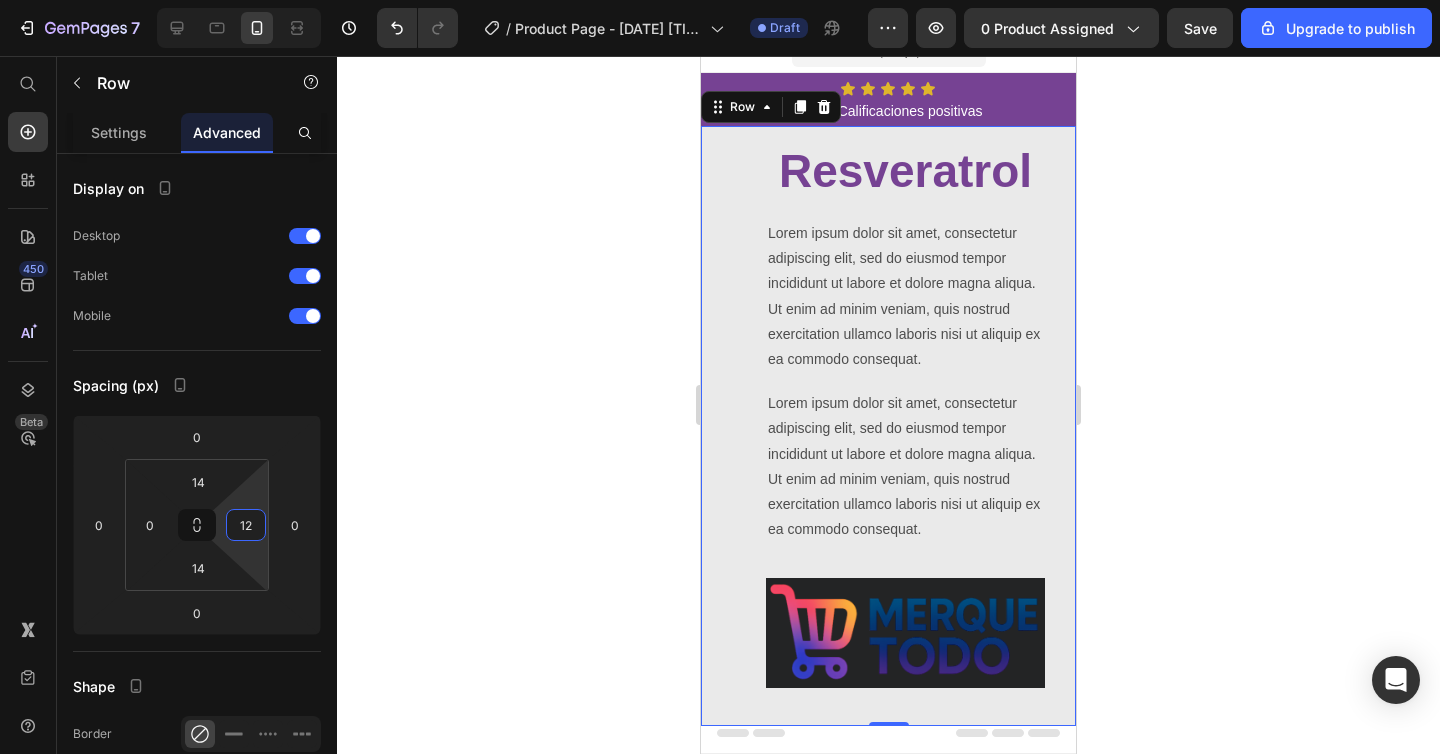 type on "0" 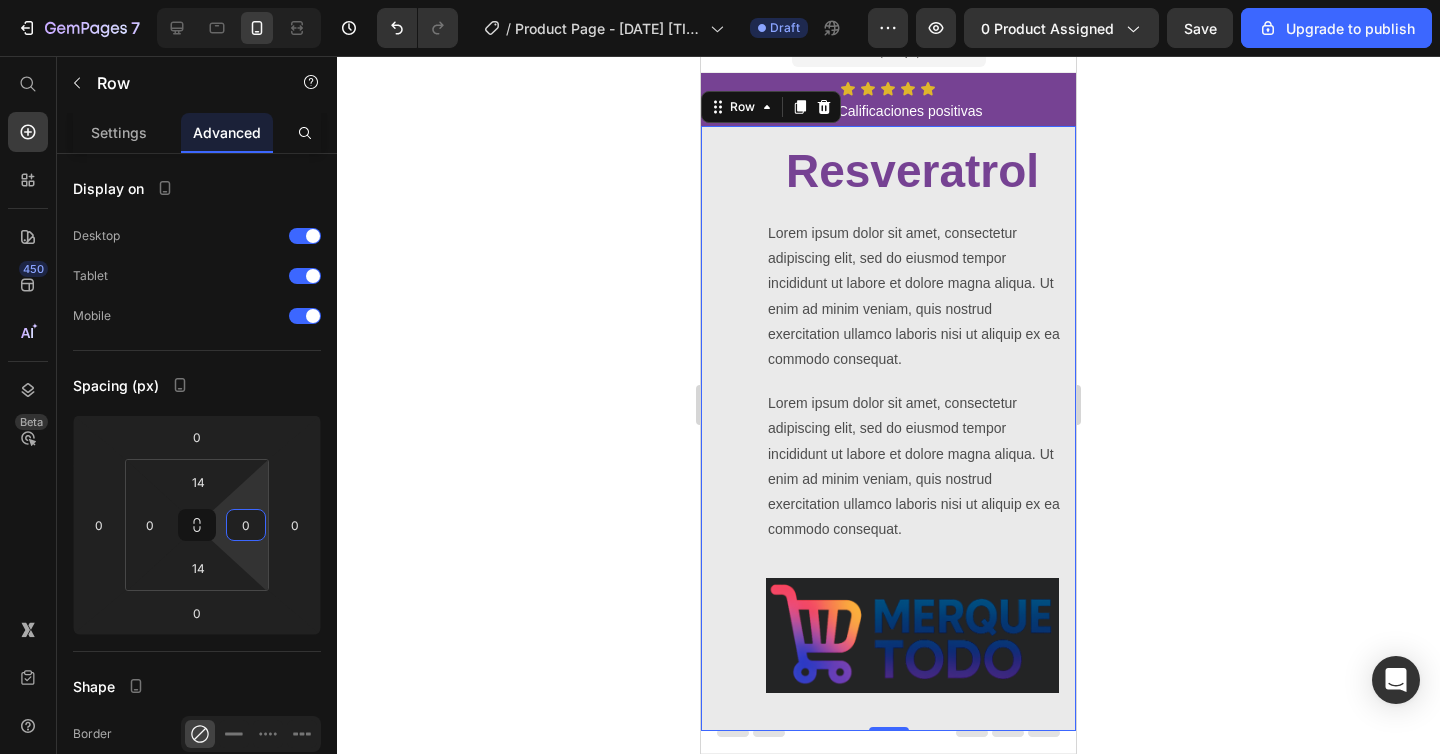drag, startPoint x: 242, startPoint y: 502, endPoint x: 255, endPoint y: 532, distance: 32.695564 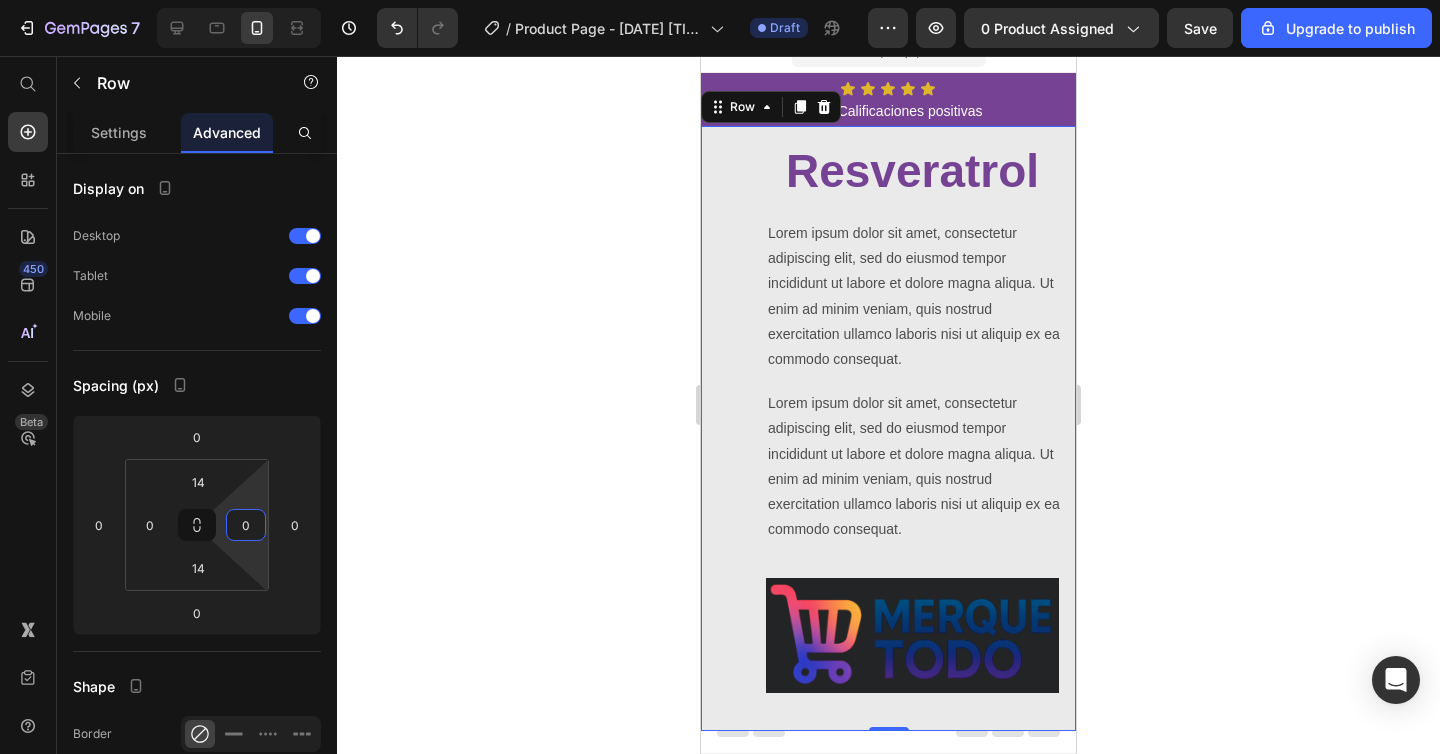 click on "7   /  Product Page - [DATE] [TIME] Draft Preview 0 product assigned  Save  Upgrade to publish 450 Beta Start with Sections Elements Hero Section Product Detail Brands Trusted Badges Guarantee Product Breakdown How to use Testimonials Compare Bundle FAQs Social Proof Brand Story Product List Collection Blog List Contact Sticky Add to Cart Custom Footer Browse Library 450 Layout
Row
Row
Row
Row Text
Heading
Text Block Button
Button
Button
Sticky Back to top Media" at bounding box center (720, 0) 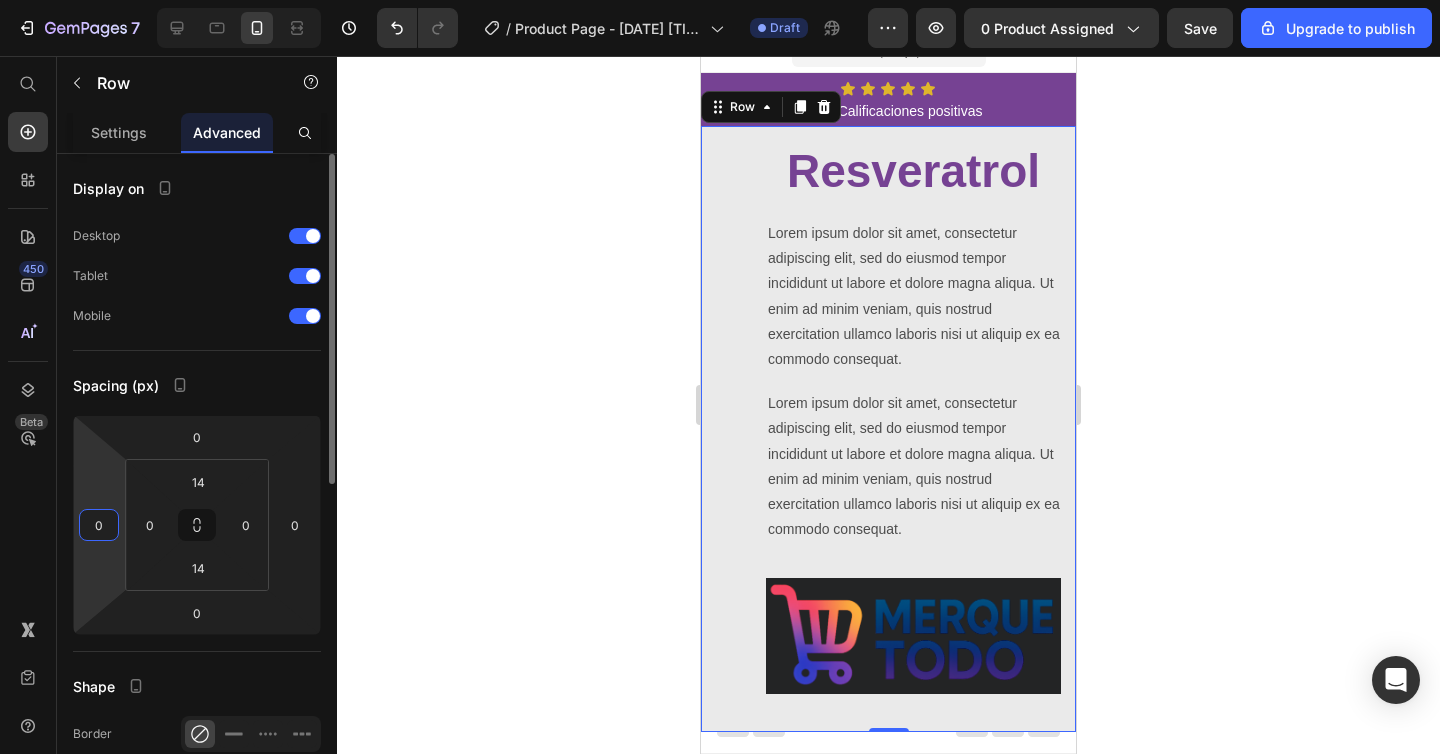 click on "0" at bounding box center [99, 525] 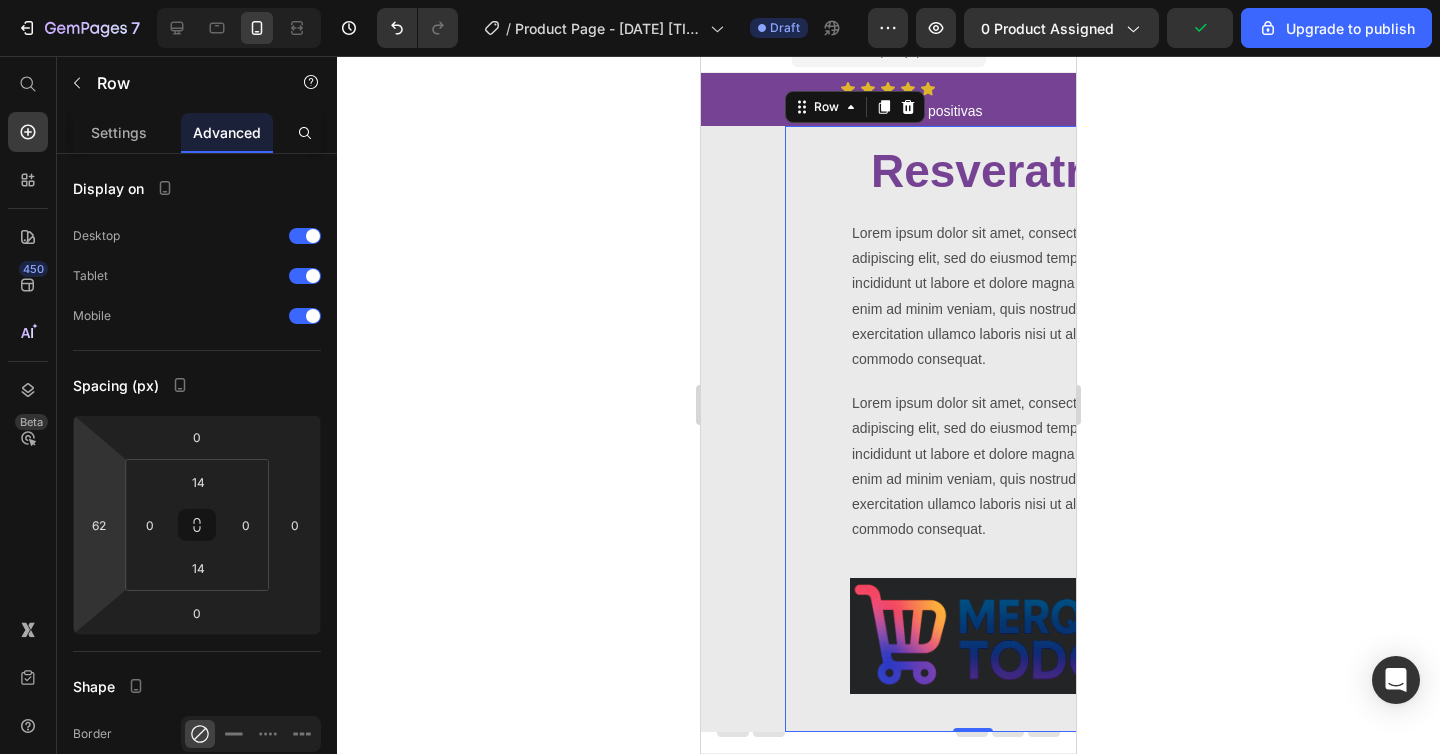 type on "60" 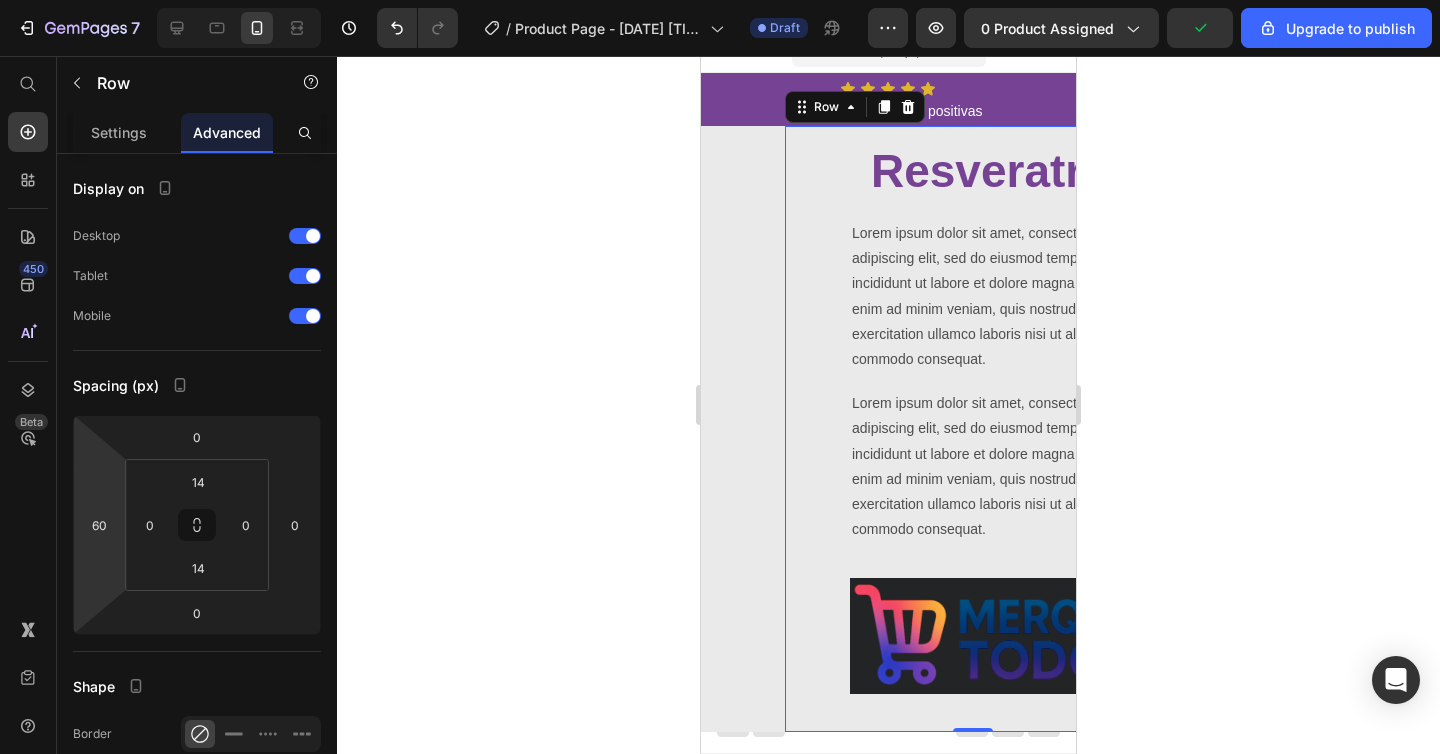 drag, startPoint x: 114, startPoint y: 482, endPoint x: 138, endPoint y: 452, distance: 38.418747 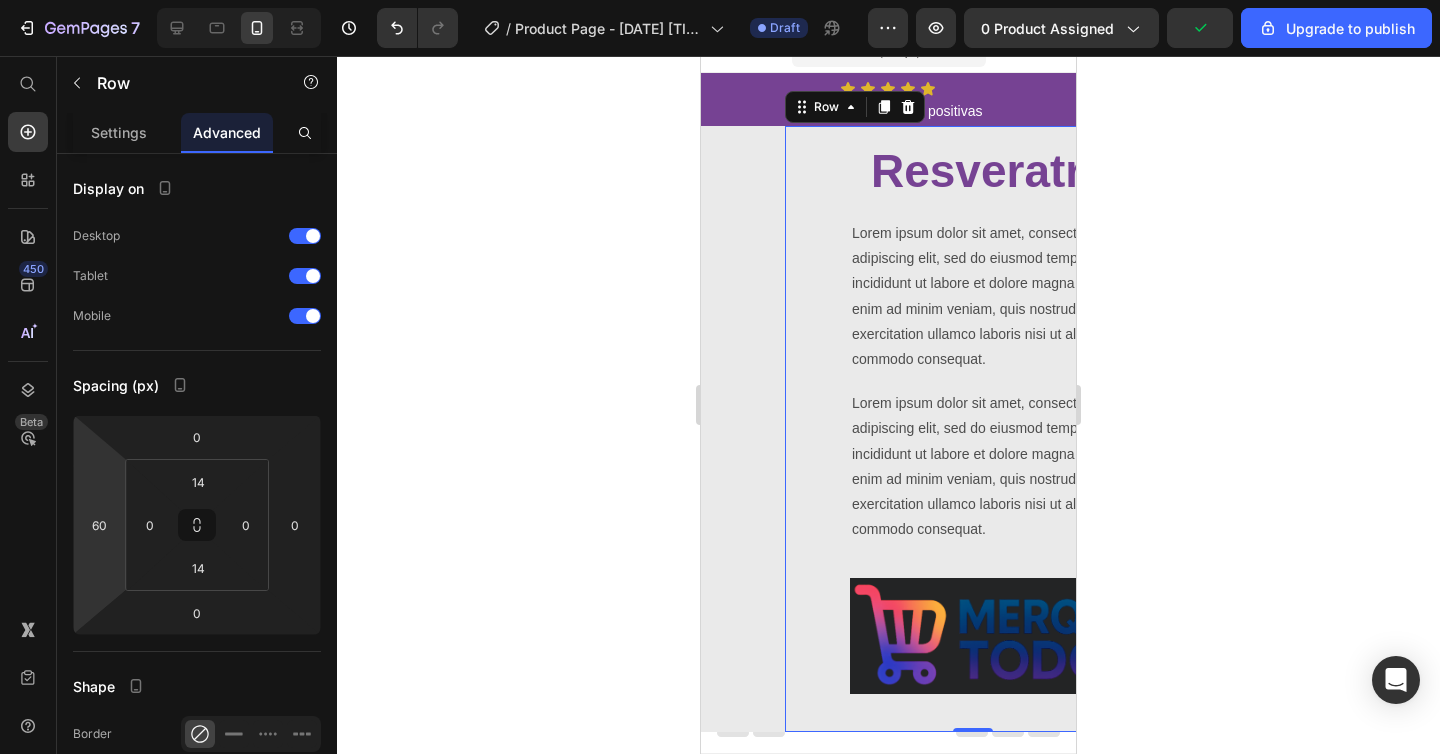 click on "7   /  Product Page - [DATE] [TIME] Draft Preview 0 product assigned Upgrade to publish 450 Beta Start with Sections Elements Hero Section Product Detail Brands Trusted Badges Guarantee Product Breakdown How to use Testimonials Compare Bundle FAQs Social Proof Brand Story Product List Collection Blog List Contact Sticky Add to Cart Custom Footer Browse Library 450 Layout
Row
Row
Row
Row Text
Heading
Text Block Button
Button
Button
Sticky Back to top Media
Image" at bounding box center (720, 0) 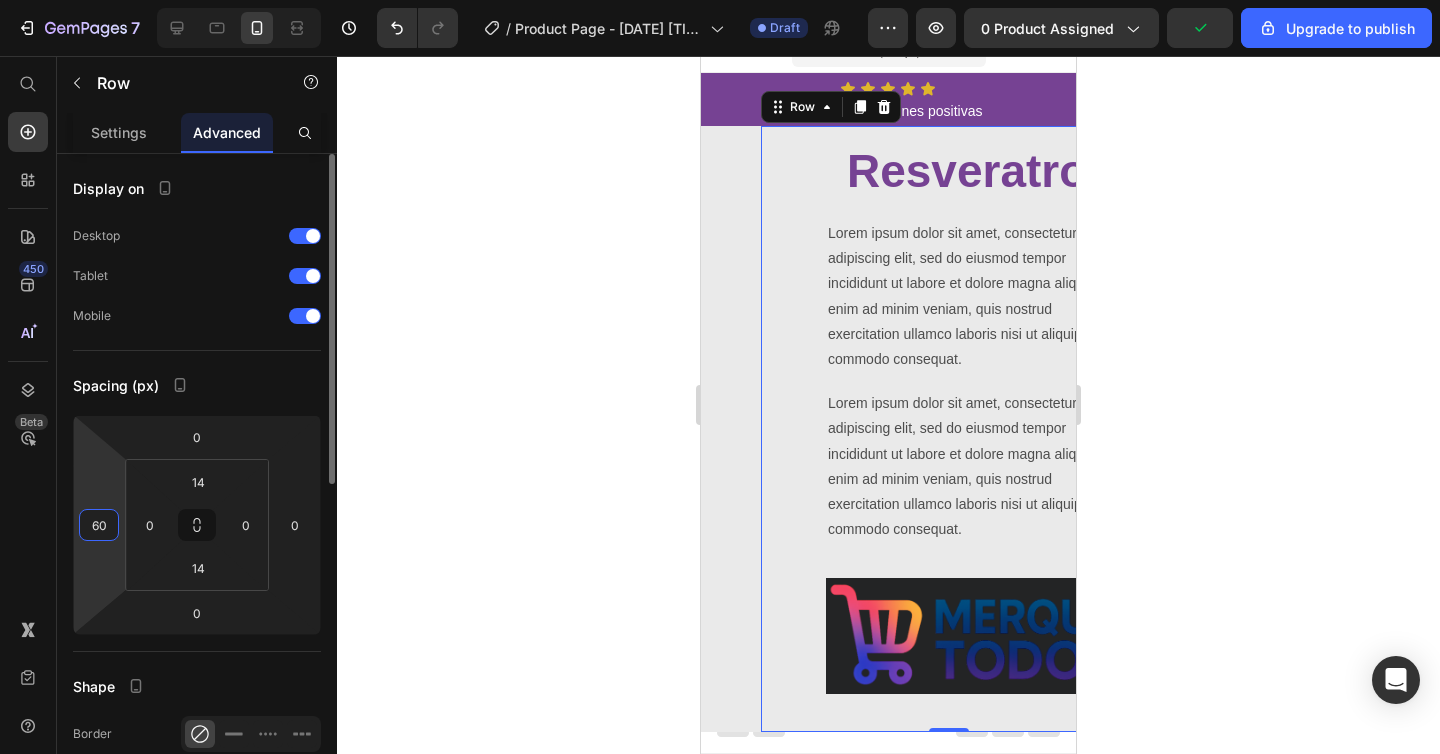 click on "60" at bounding box center (99, 525) 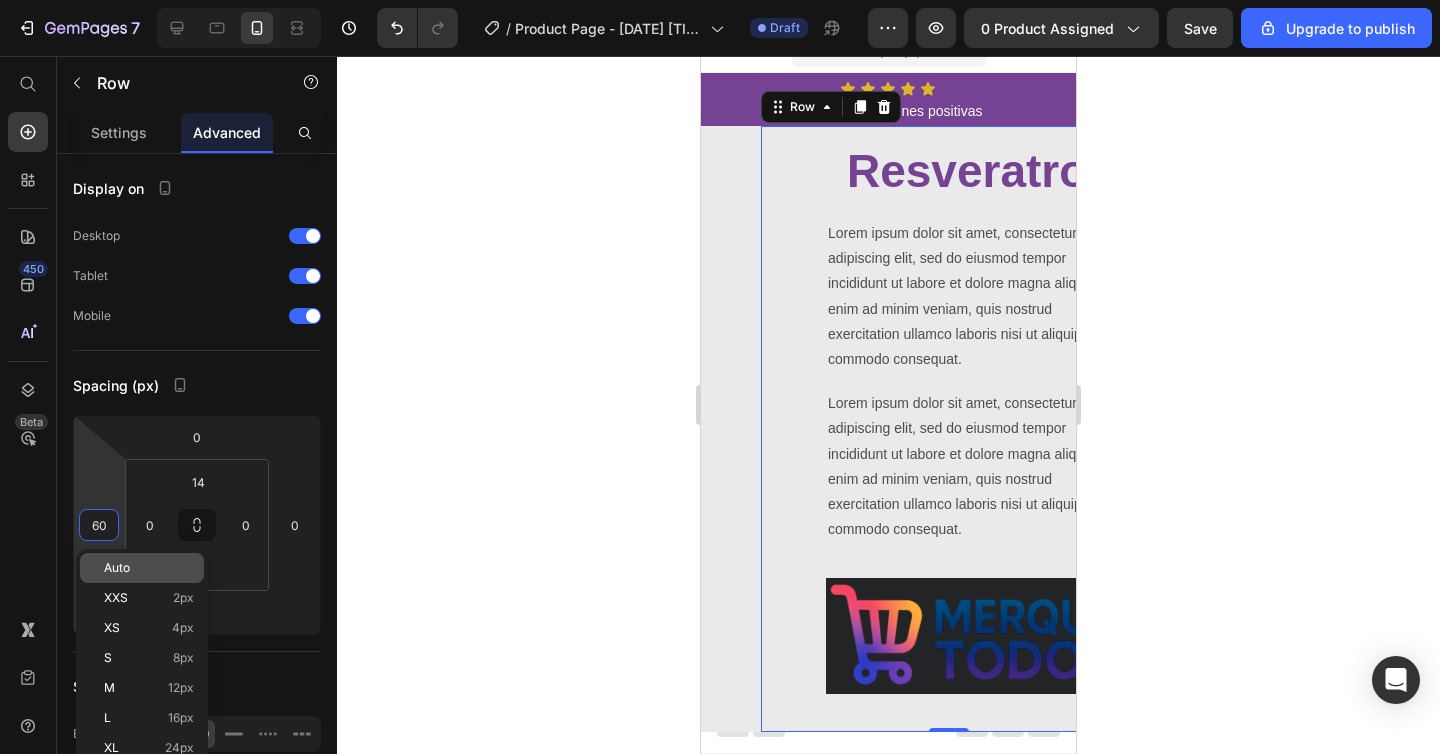 click on "Auto" at bounding box center [117, 568] 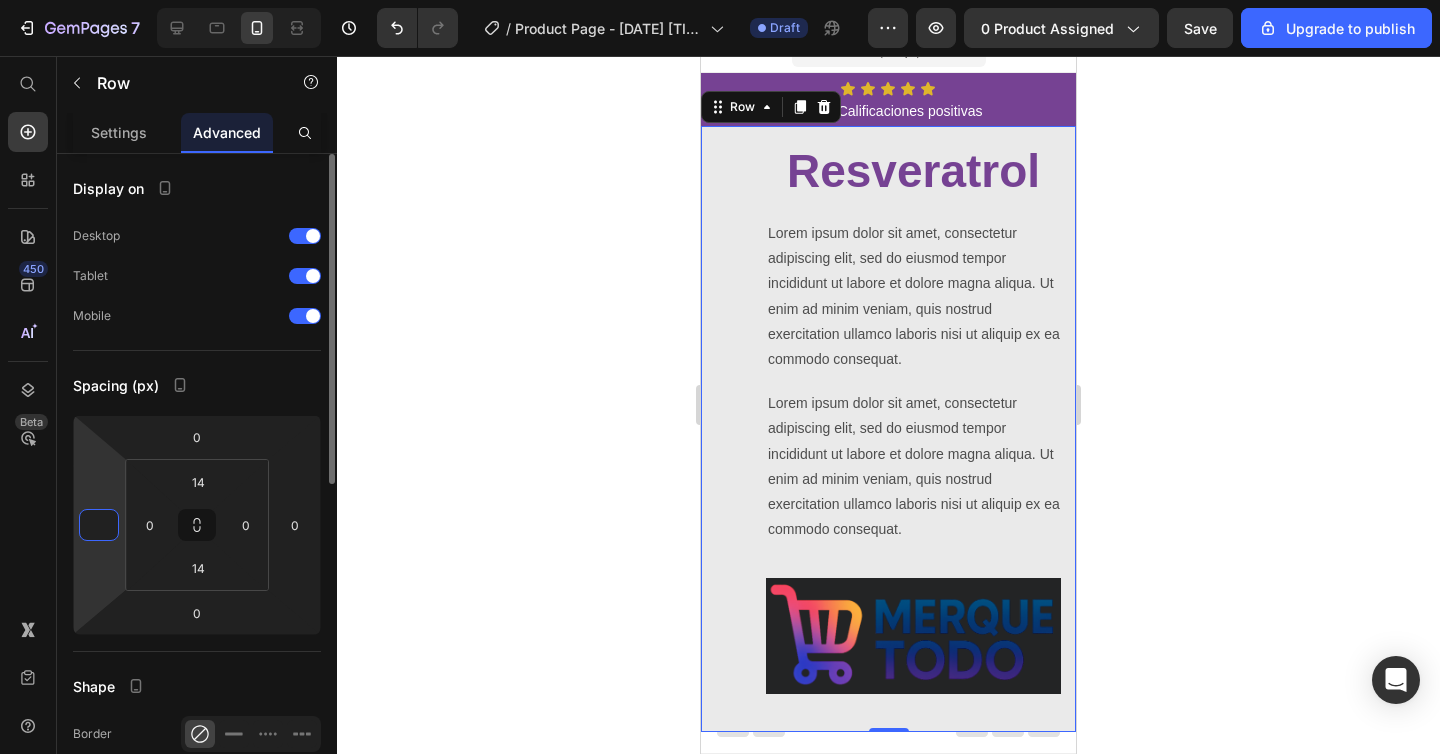 click at bounding box center (99, 525) 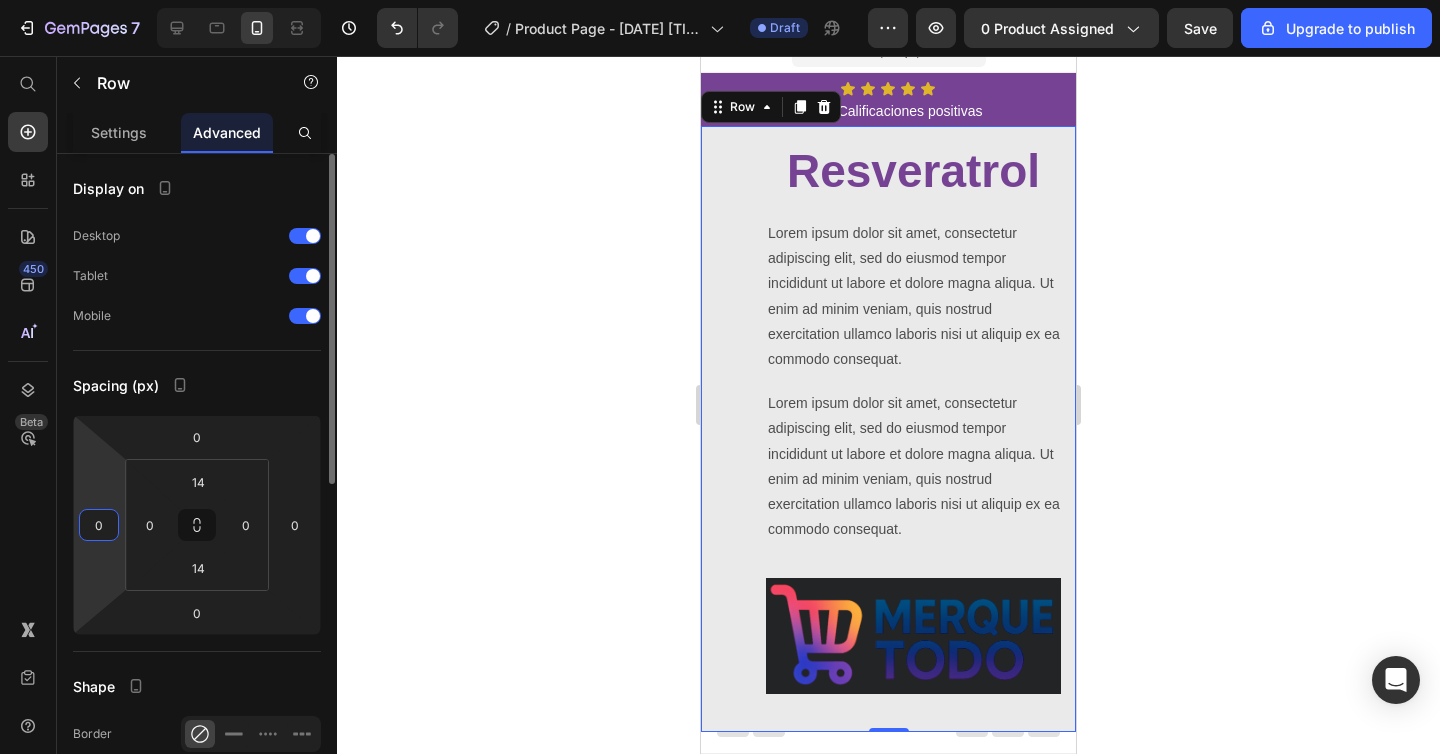 type on "0" 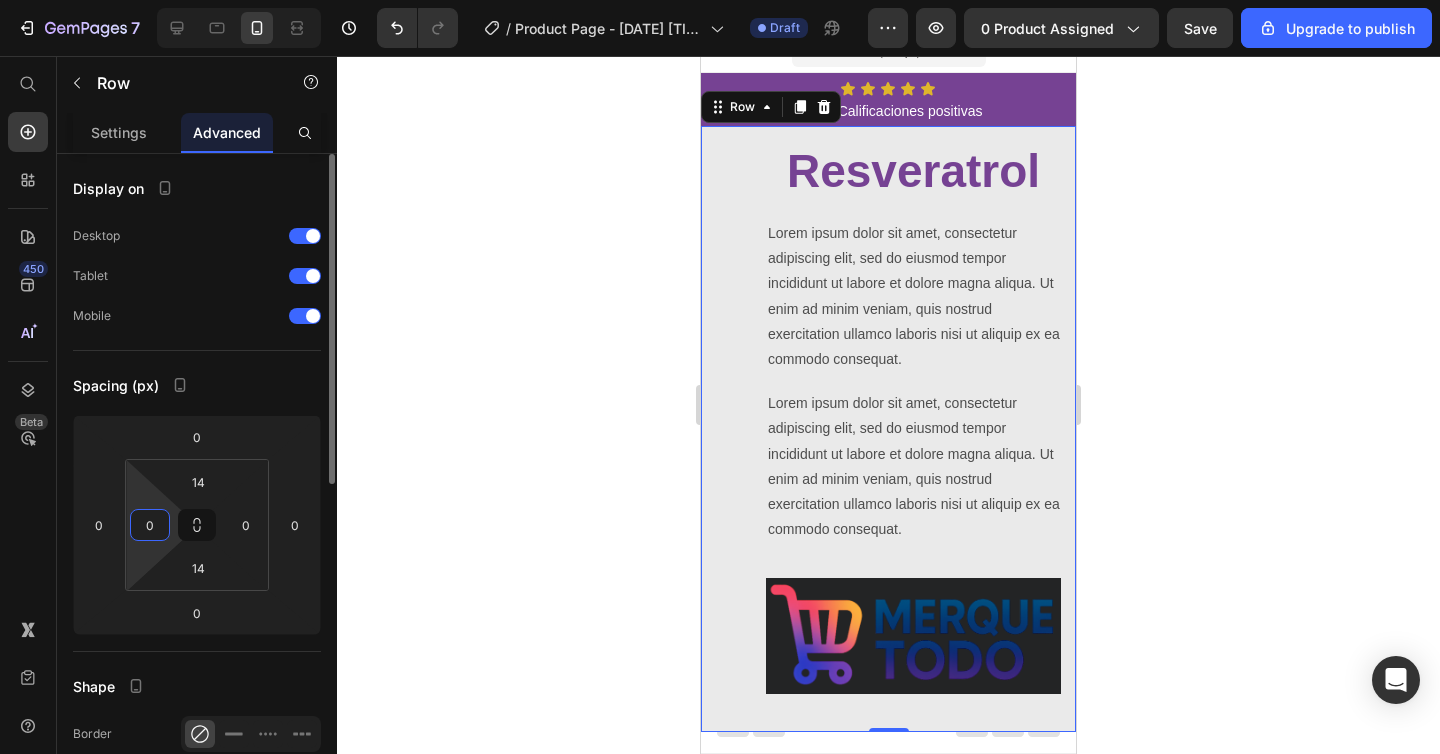 click on "0" at bounding box center (150, 525) 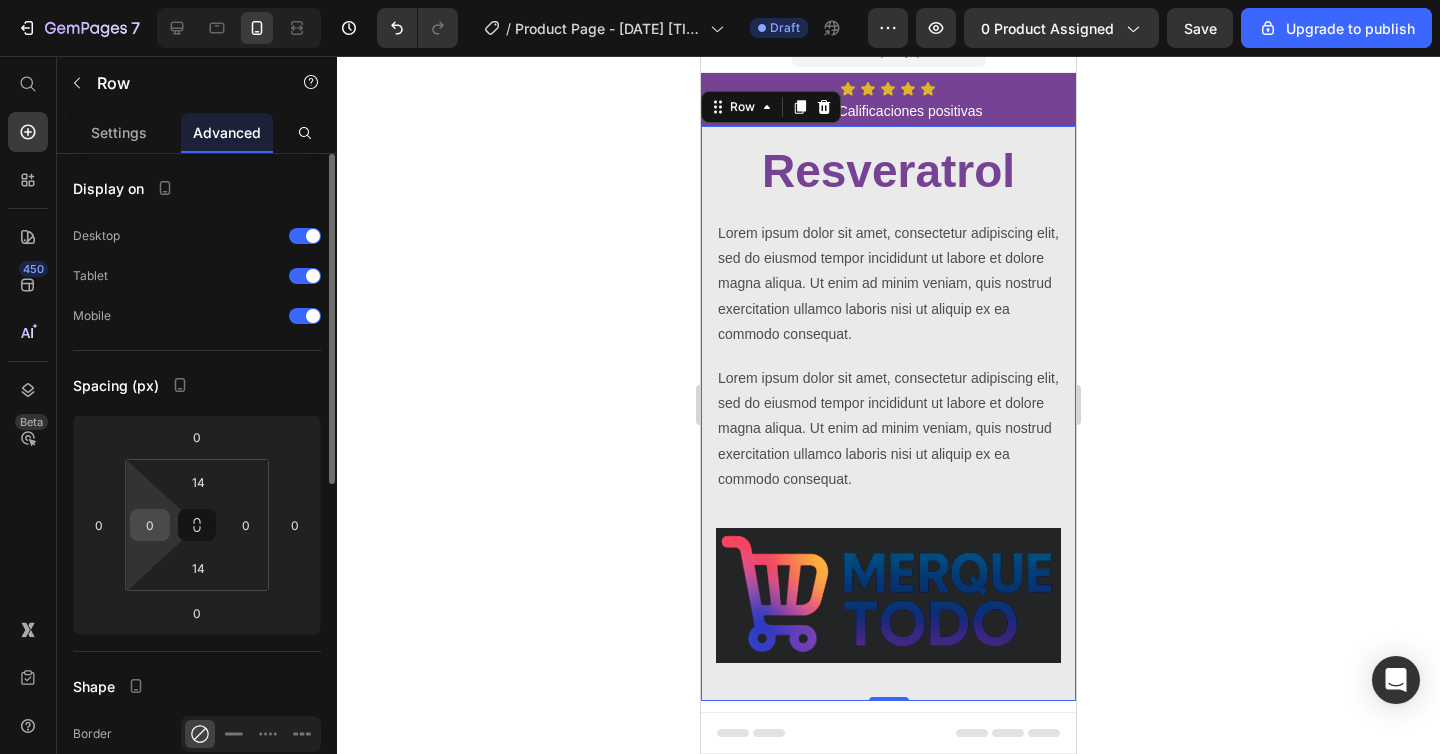 drag, startPoint x: 145, startPoint y: 499, endPoint x: 153, endPoint y: 530, distance: 32.01562 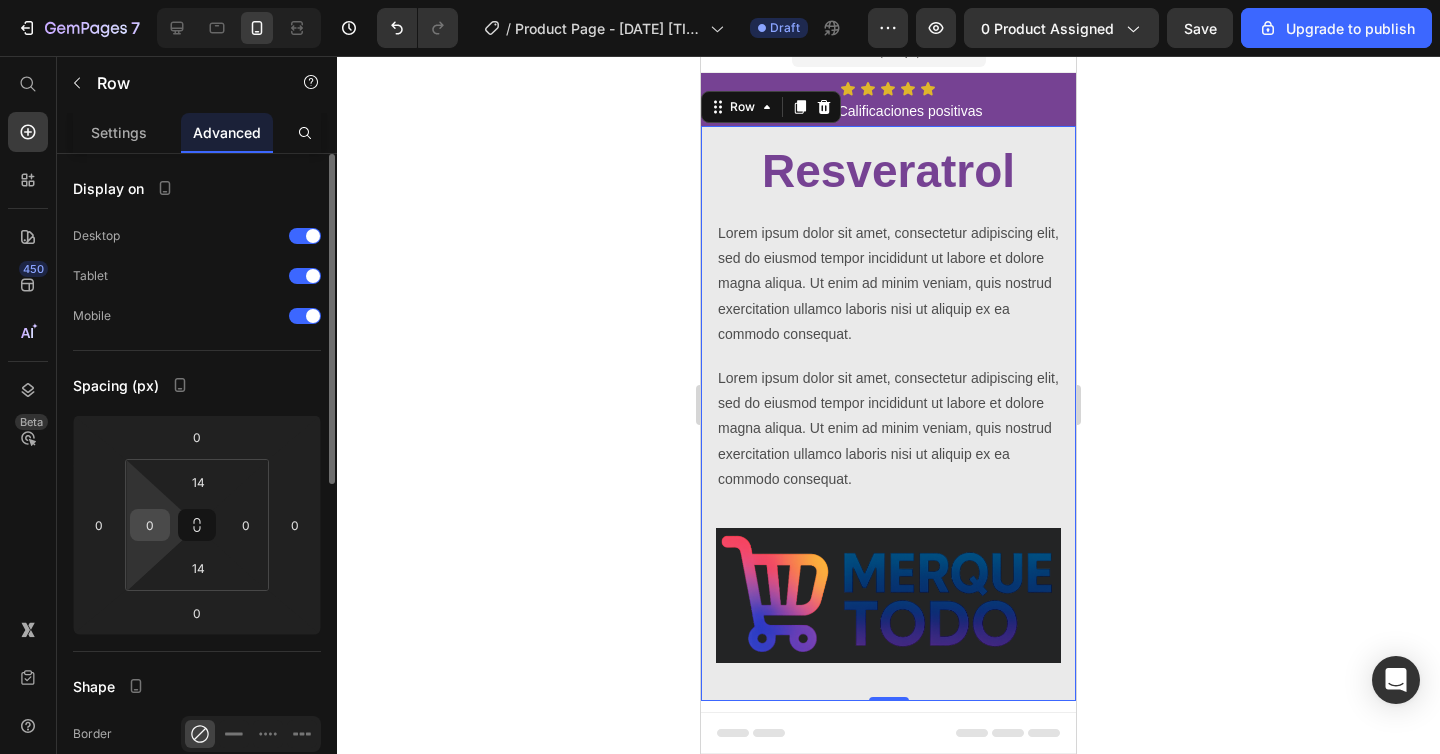 click on "7   /  Product Page - [DATE] [TIME] Draft Preview 0 product assigned  Save  Upgrade to publish 450 Beta Start with Sections Elements Hero Section Product Detail Brands Trusted Badges Guarantee Product Breakdown How to use Testimonials Compare Bundle FAQs Social Proof Brand Story Product List Collection Blog List Contact Sticky Add to Cart Custom Footer Browse Library 450 Layout
Row
Row
Row
Row Text
Heading
Text Block Button
Button
Button
Sticky Back to top Media" at bounding box center (720, 0) 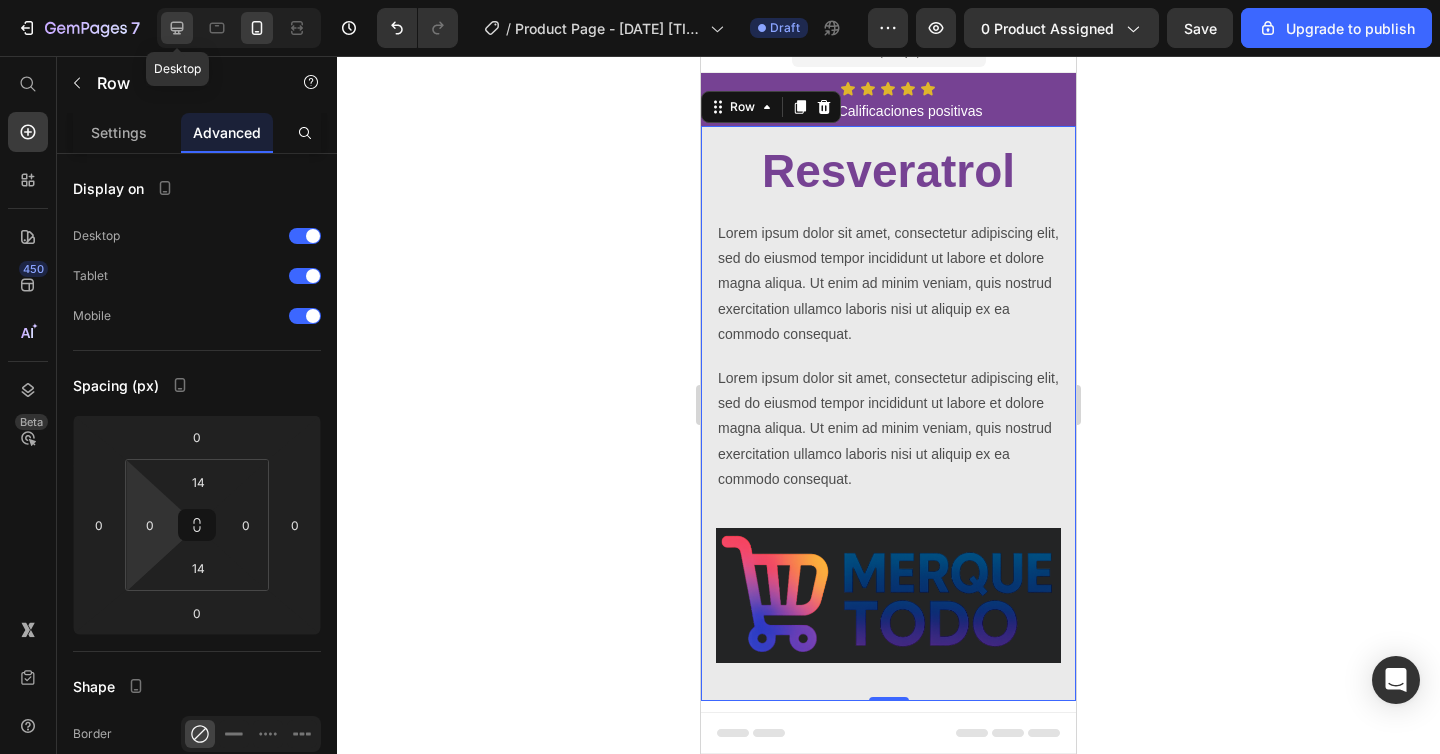 click 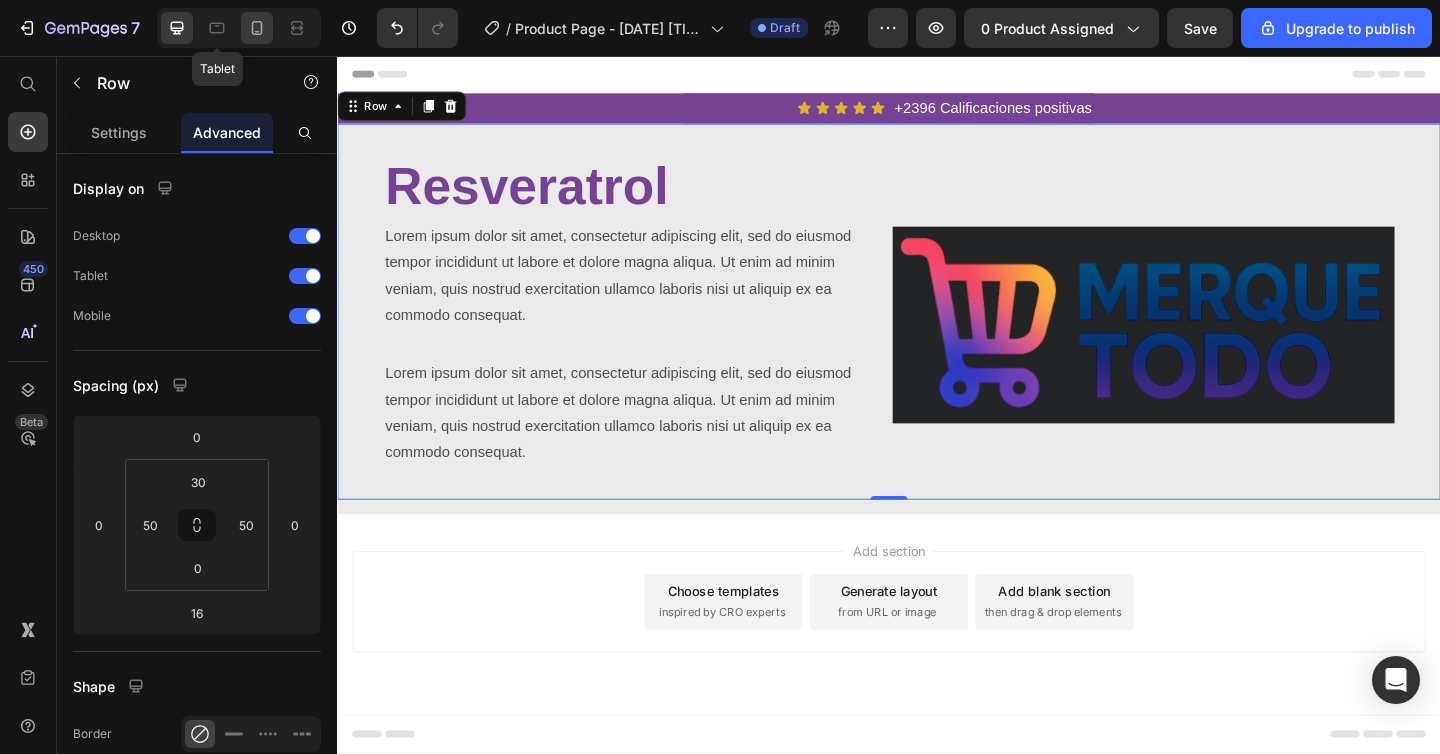 scroll, scrollTop: 0, scrollLeft: 0, axis: both 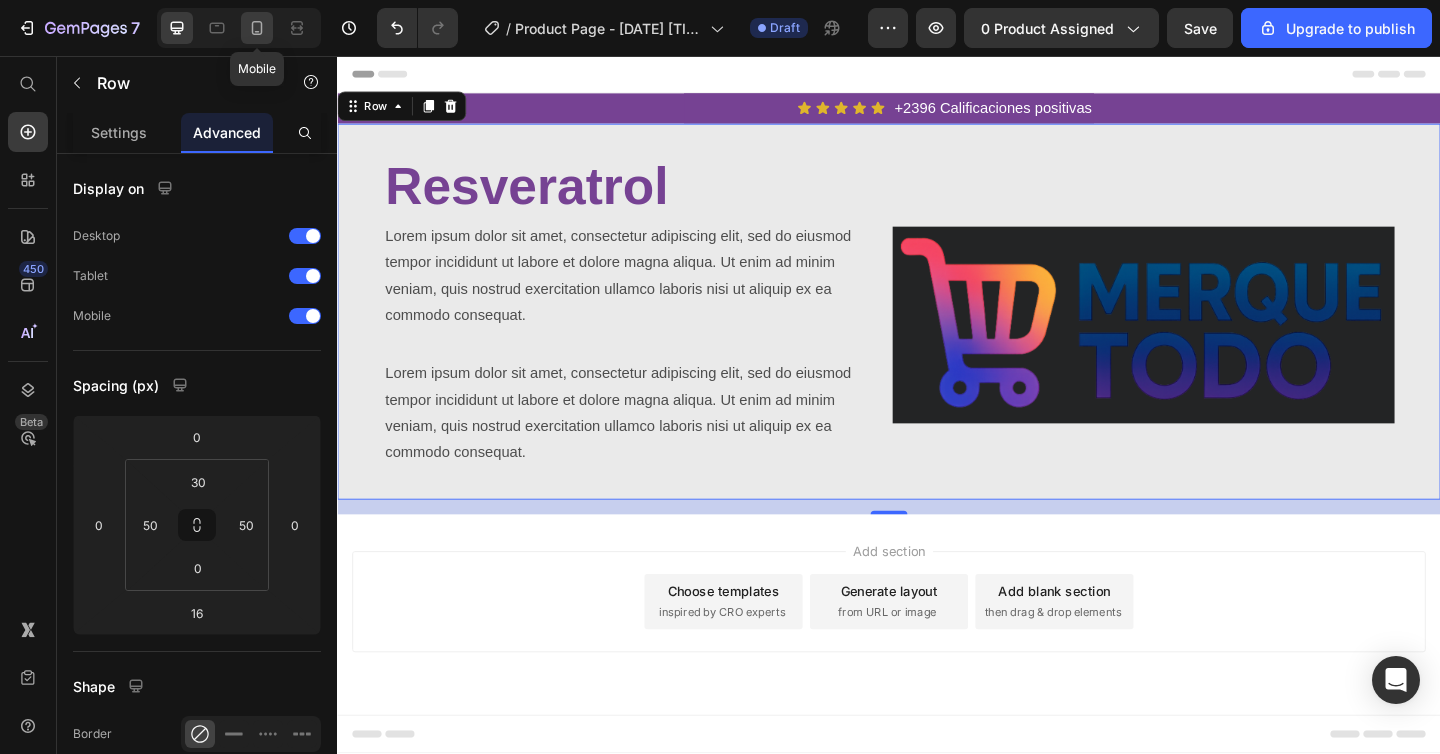 click 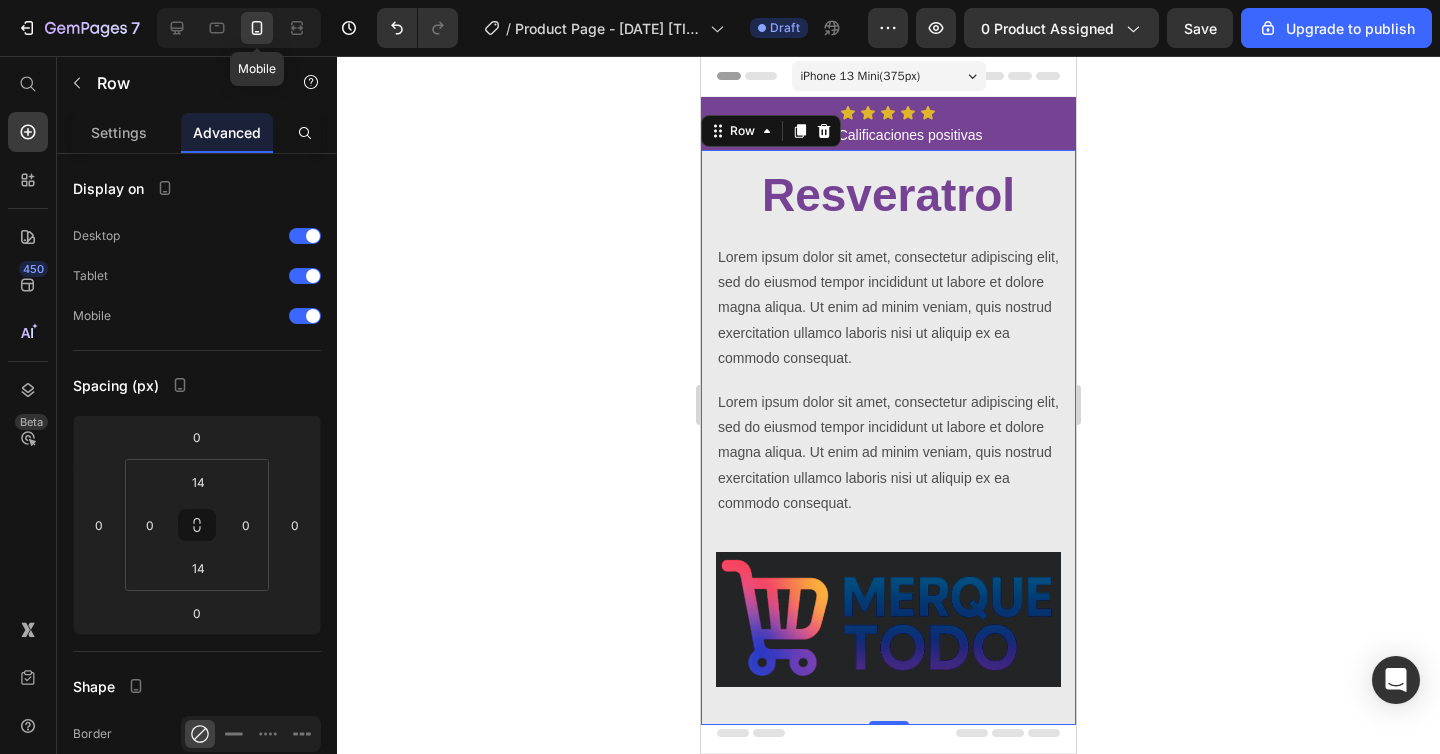 scroll, scrollTop: 24, scrollLeft: 0, axis: vertical 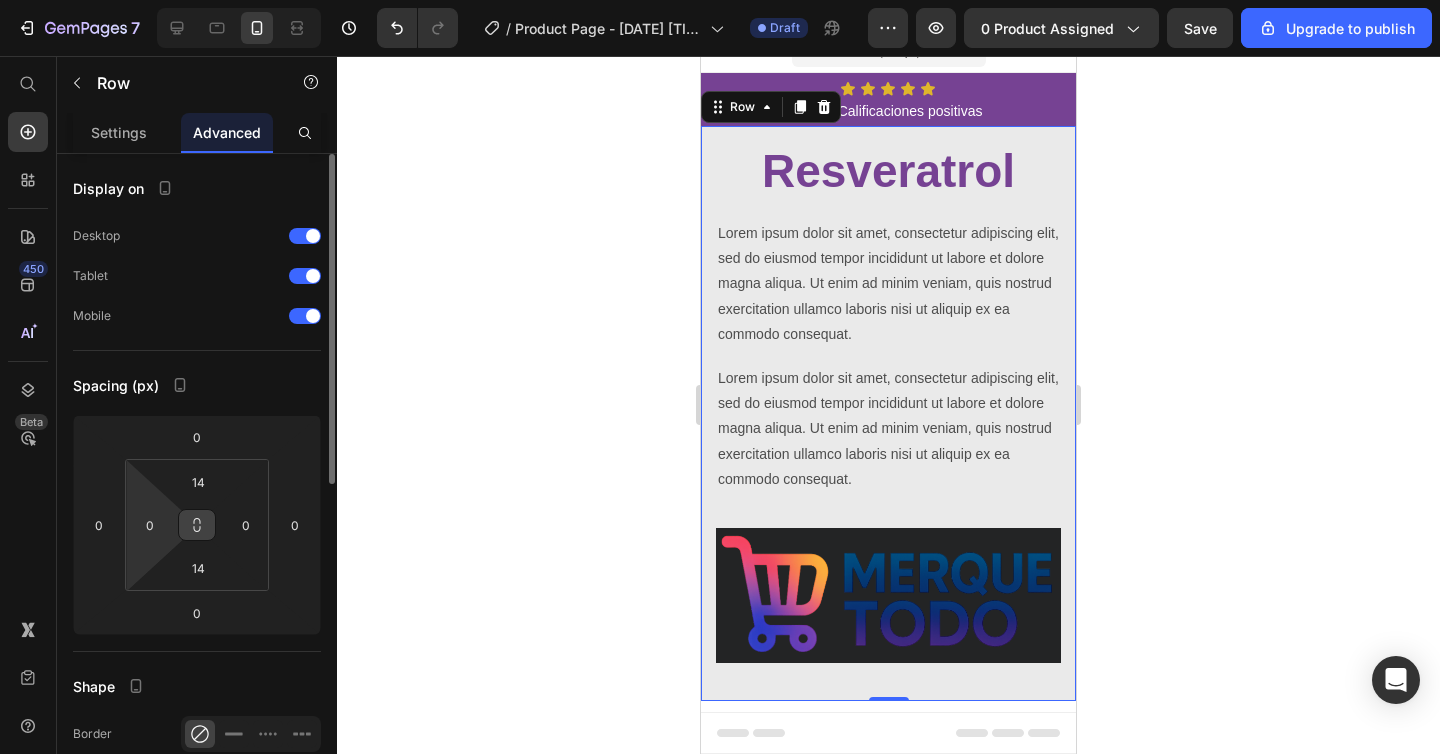 drag, startPoint x: 142, startPoint y: 527, endPoint x: 181, endPoint y: 538, distance: 40.5216 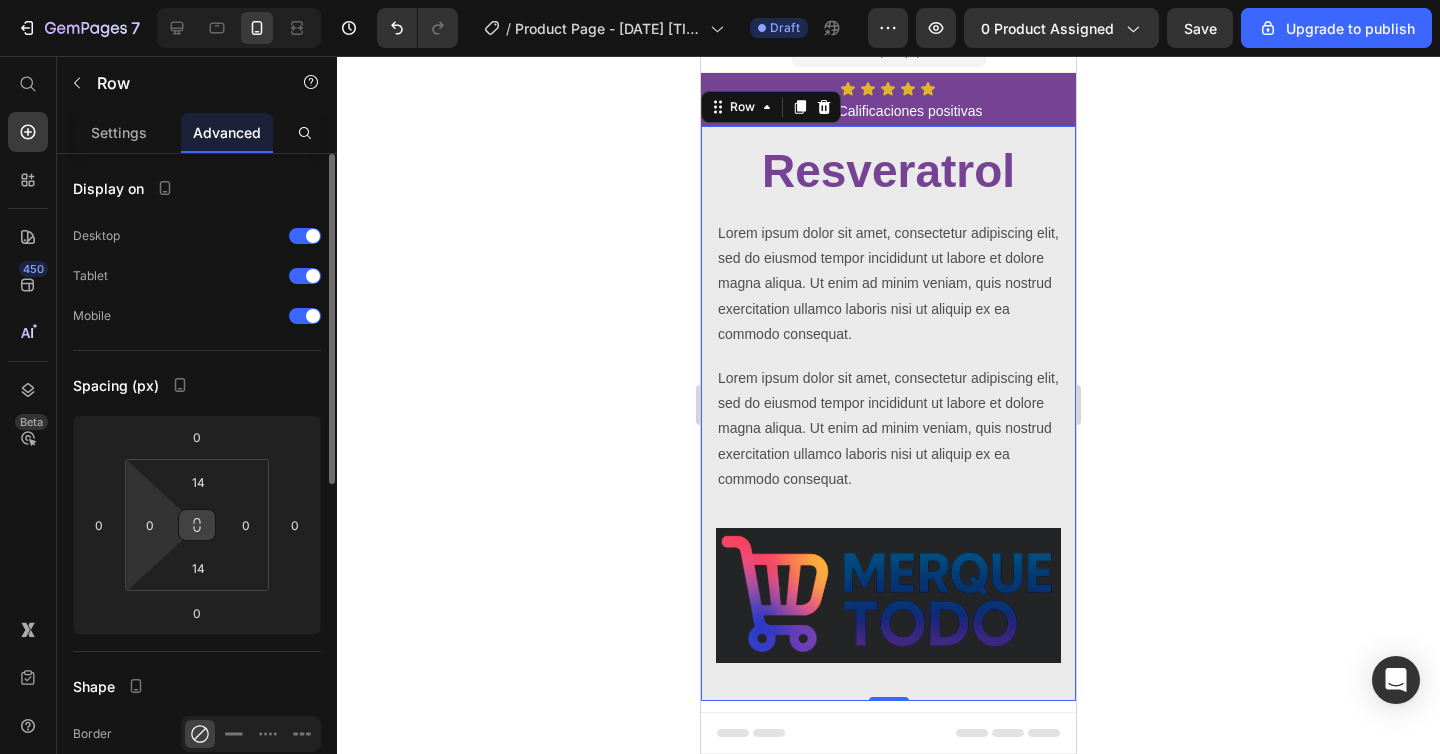 click on "0" at bounding box center (150, 525) 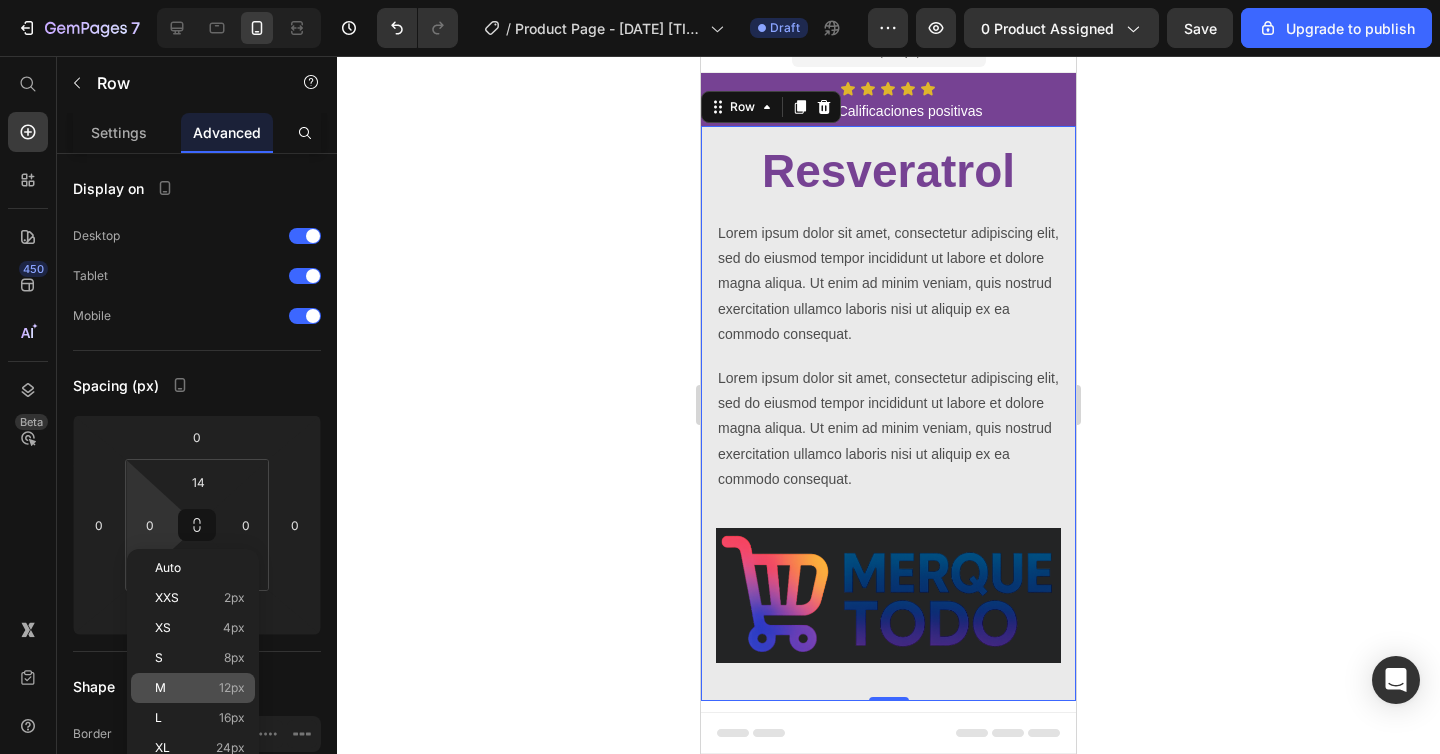click on "M 12px" at bounding box center [200, 688] 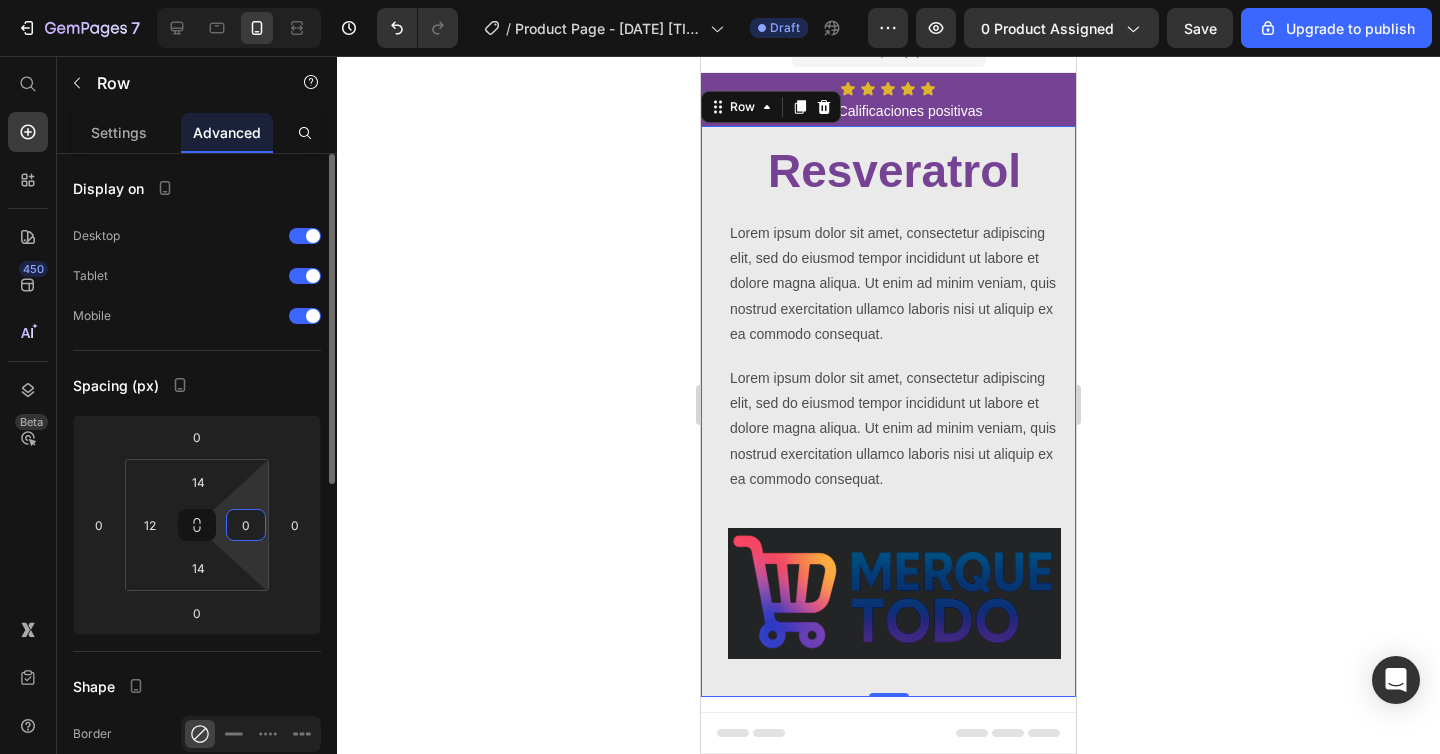 click on "0" at bounding box center [246, 525] 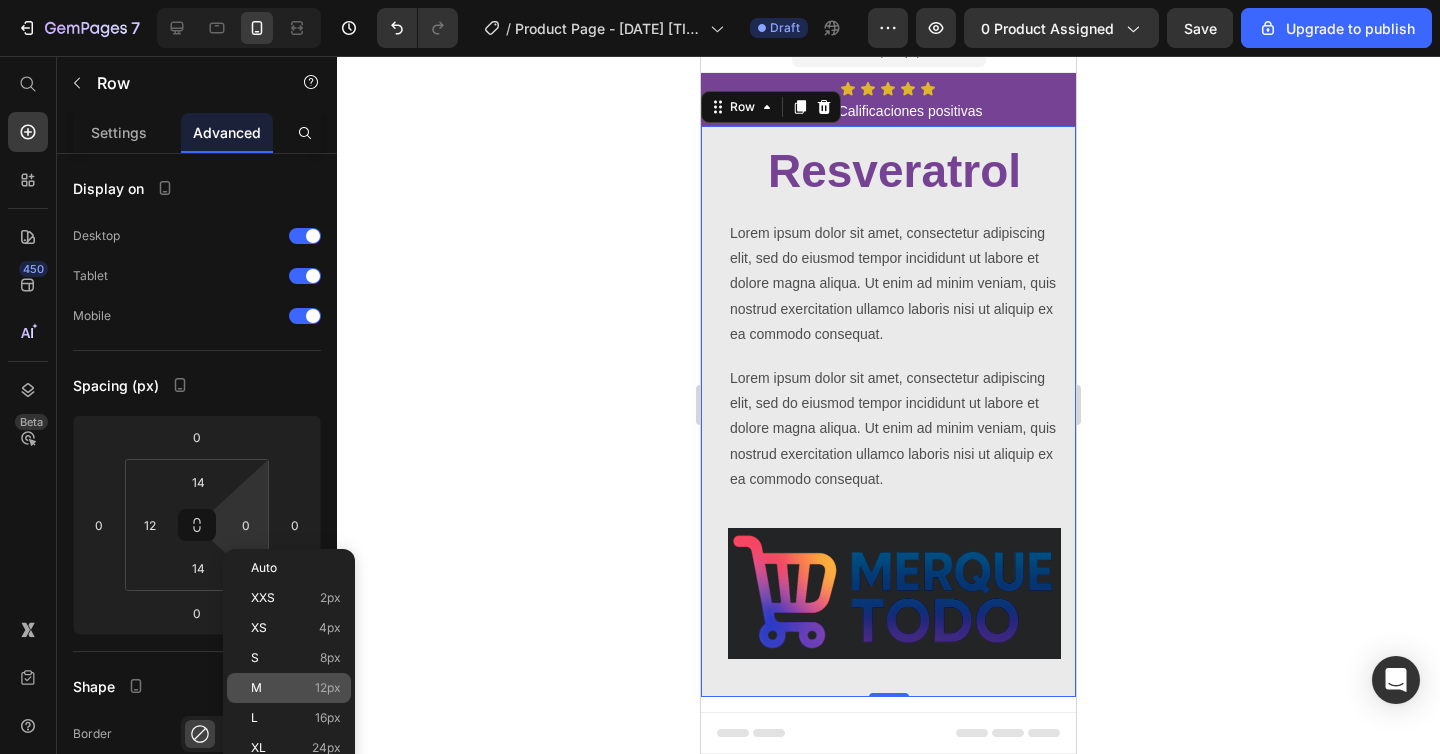 click on "M 12px" 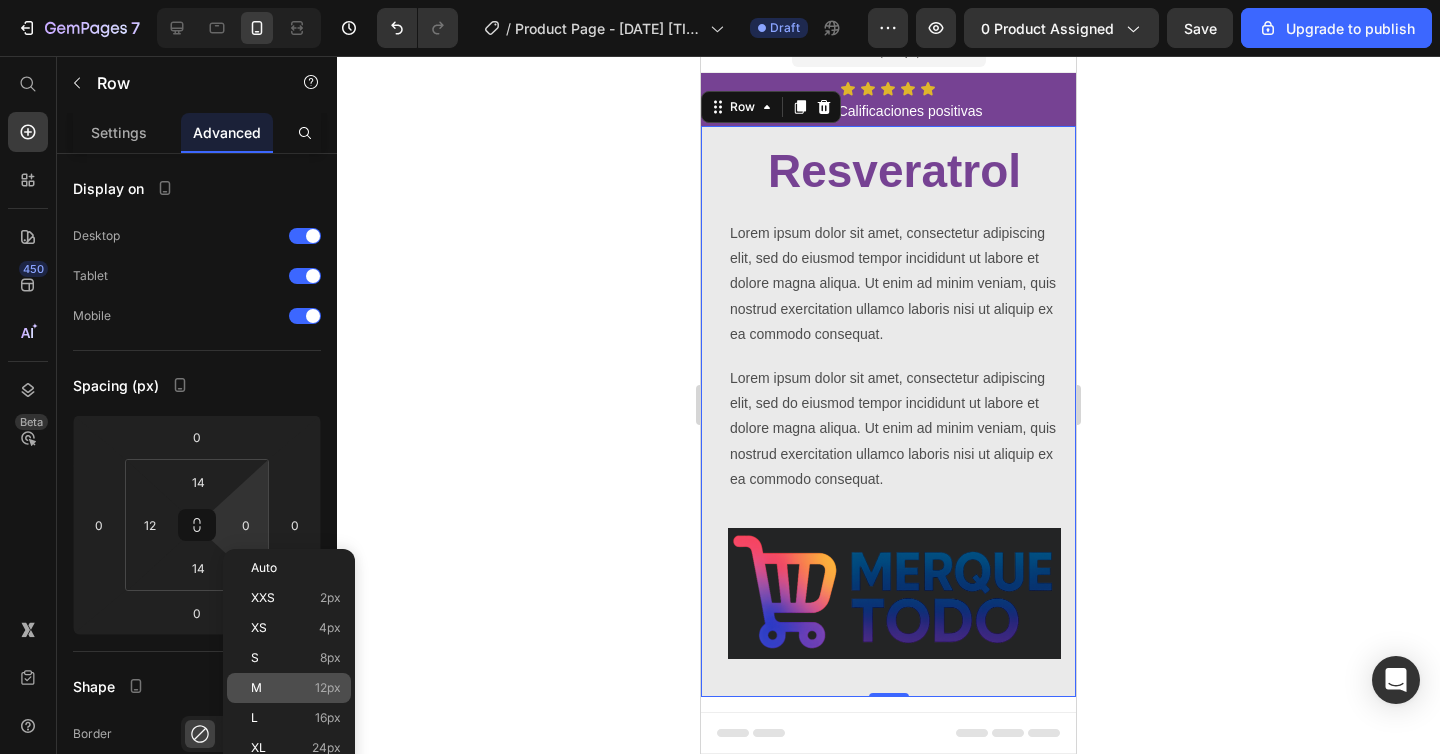 type on "12" 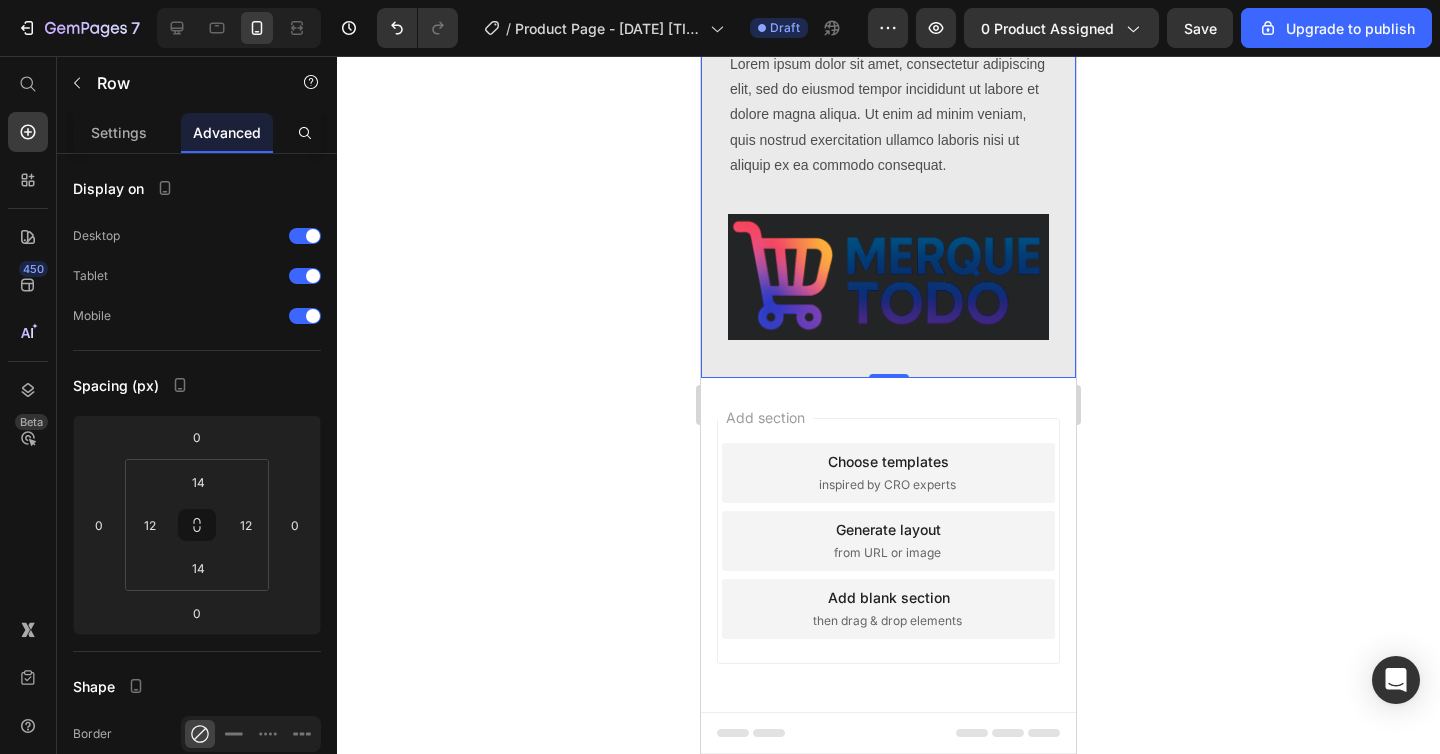 scroll, scrollTop: 0, scrollLeft: 0, axis: both 